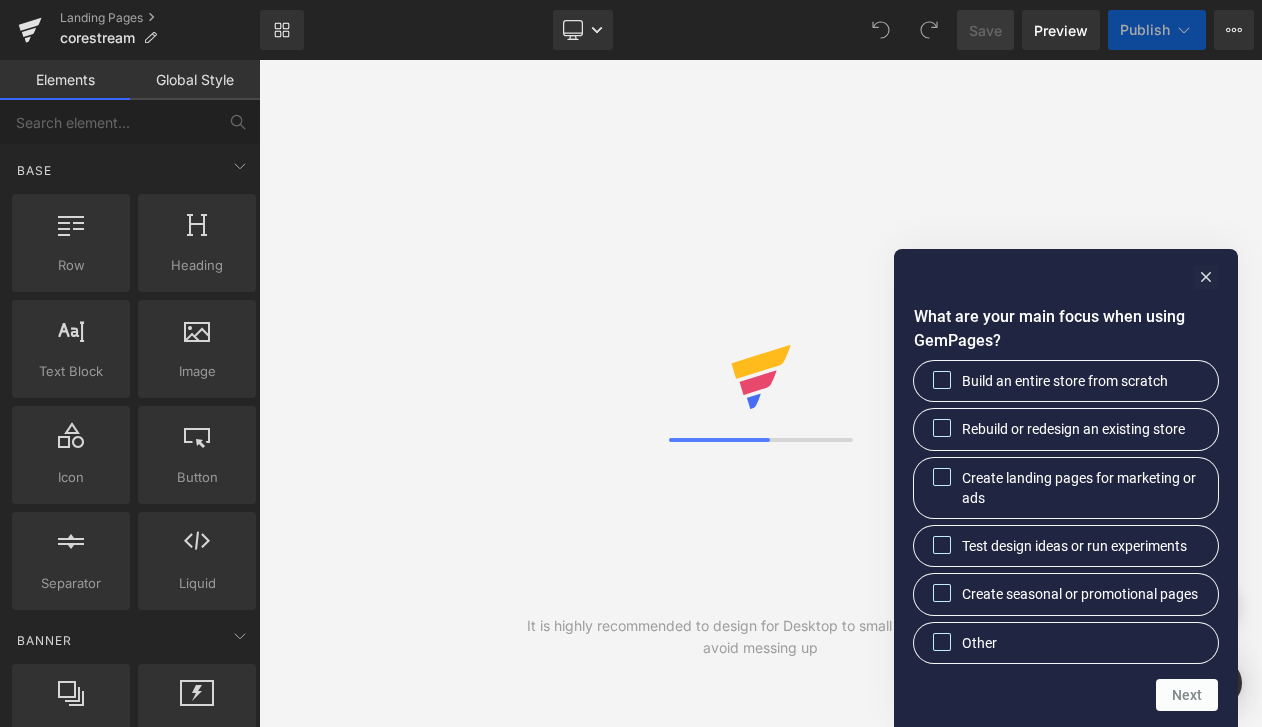 scroll, scrollTop: 0, scrollLeft: 0, axis: both 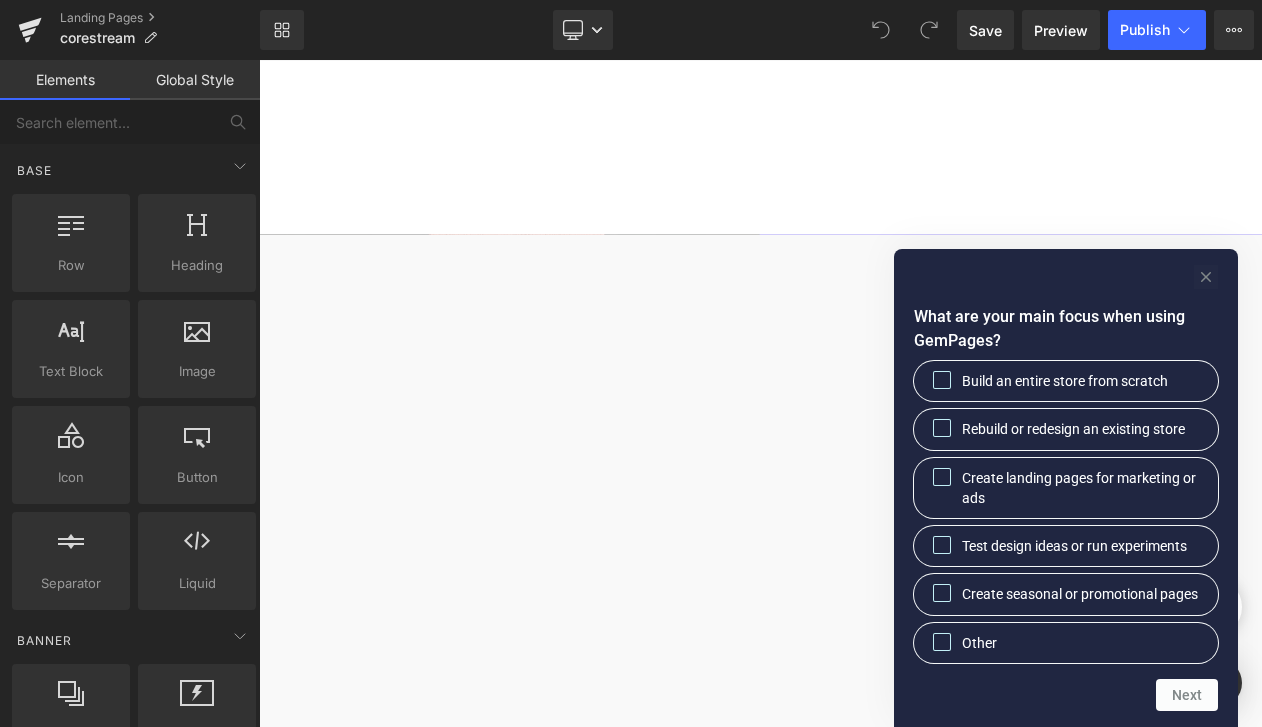 click 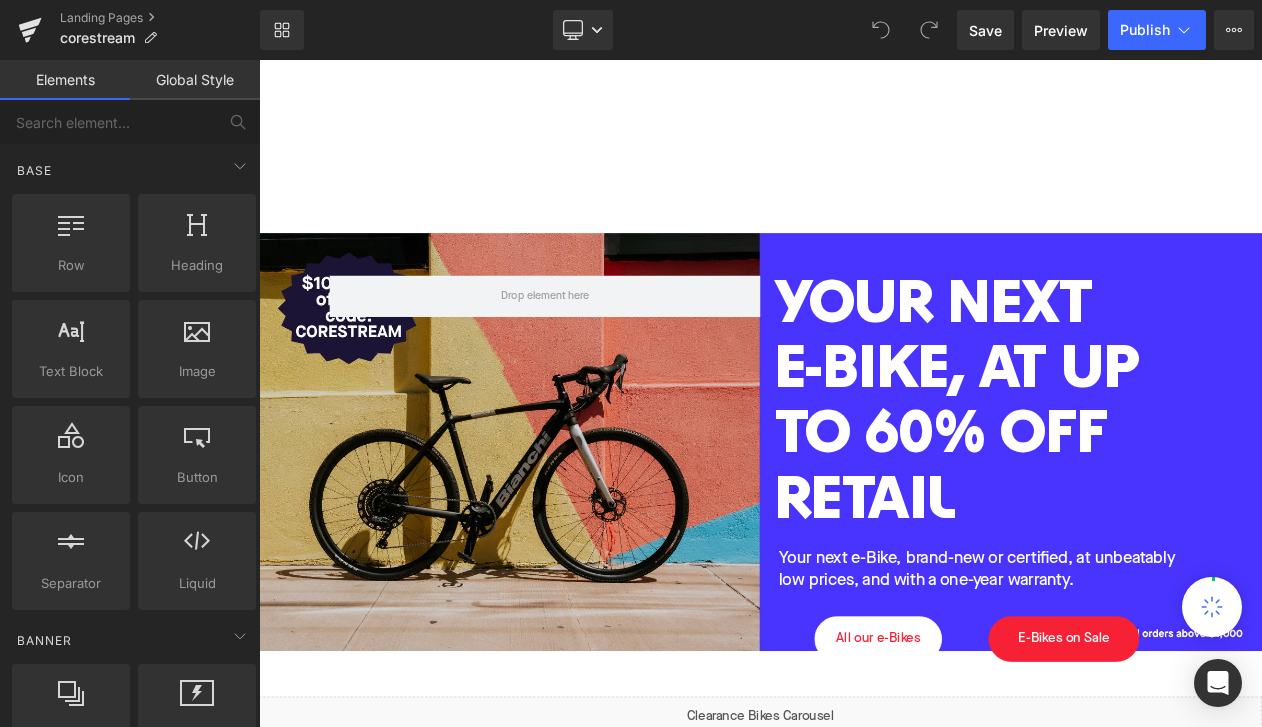 scroll, scrollTop: 161, scrollLeft: 0, axis: vertical 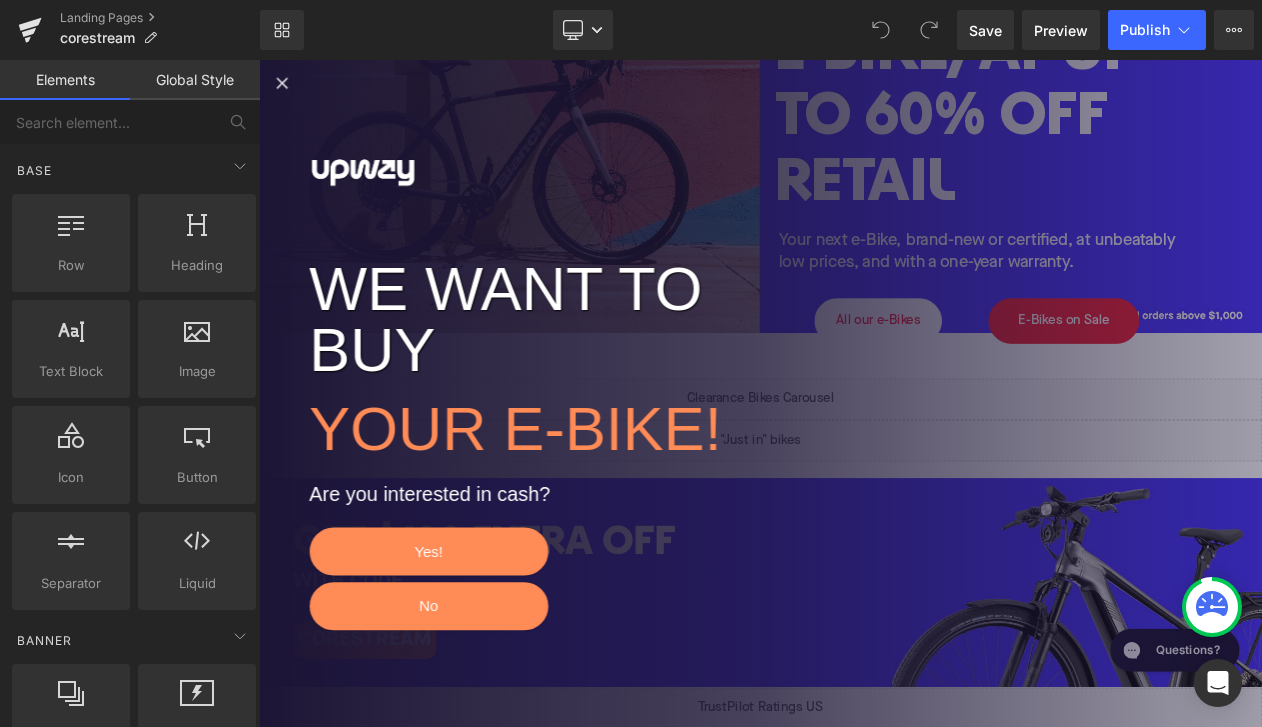 click 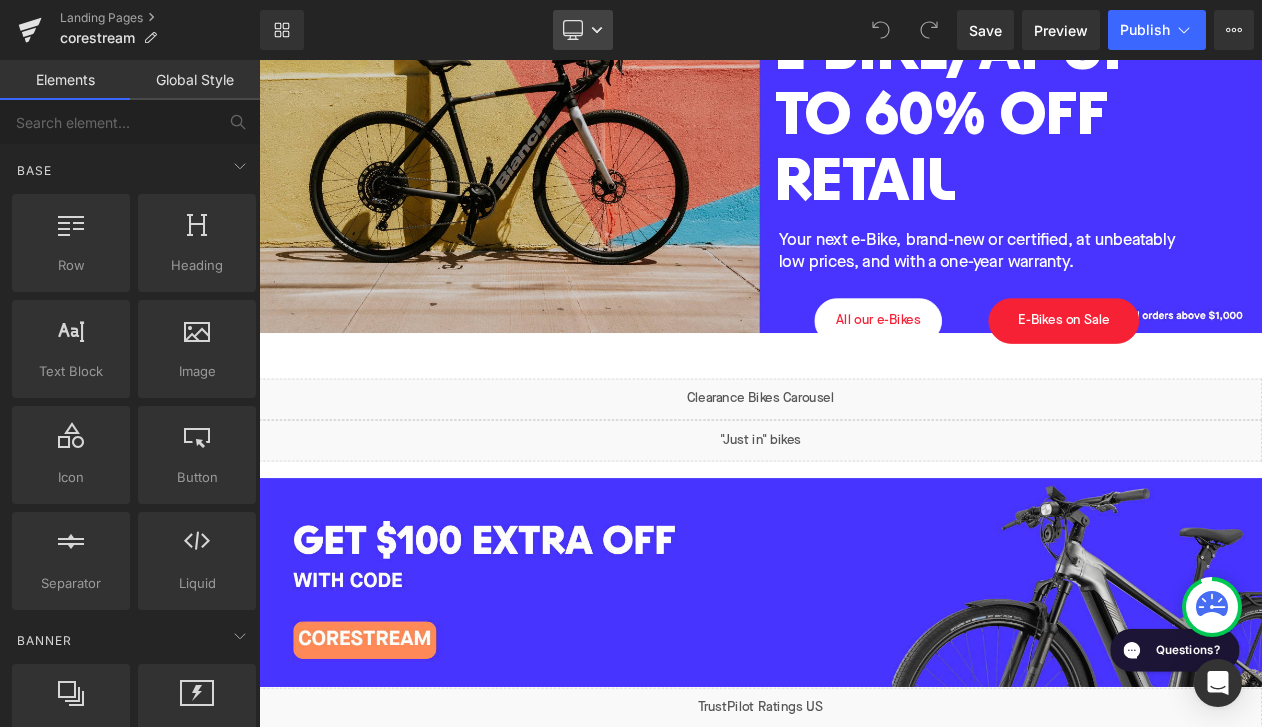 click 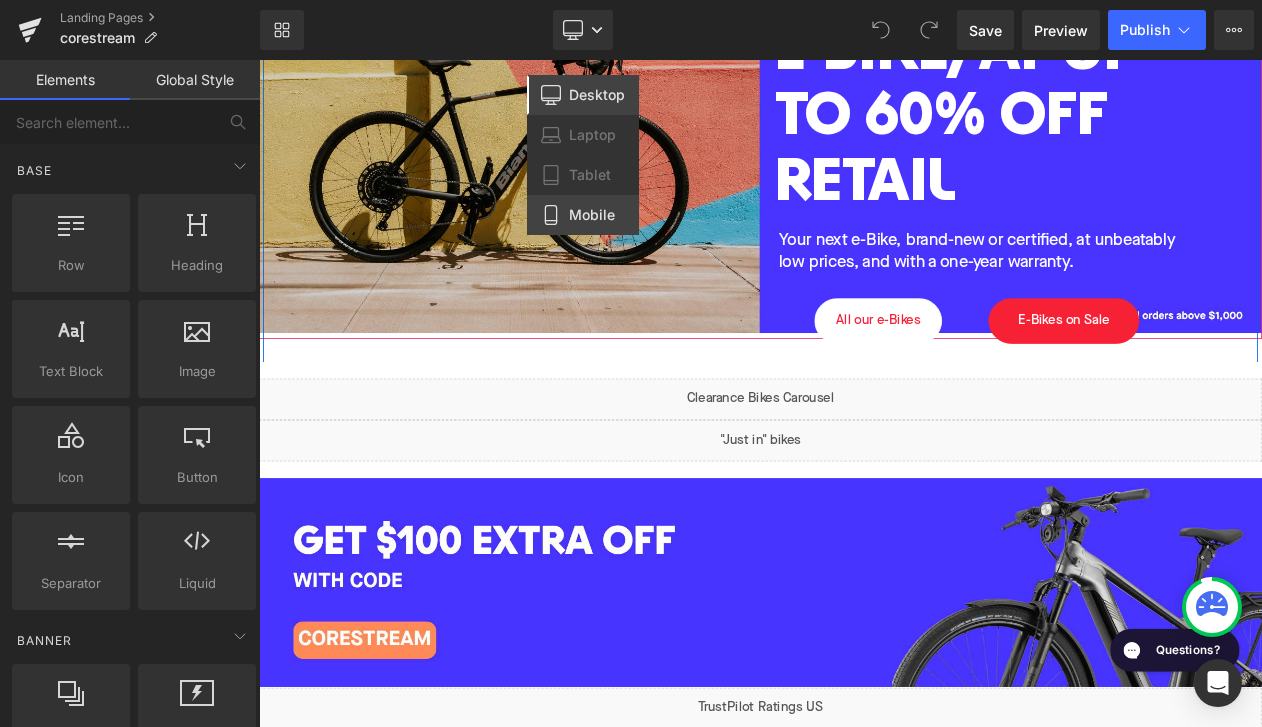drag, startPoint x: 586, startPoint y: 210, endPoint x: 64, endPoint y: 21, distance: 555.1621 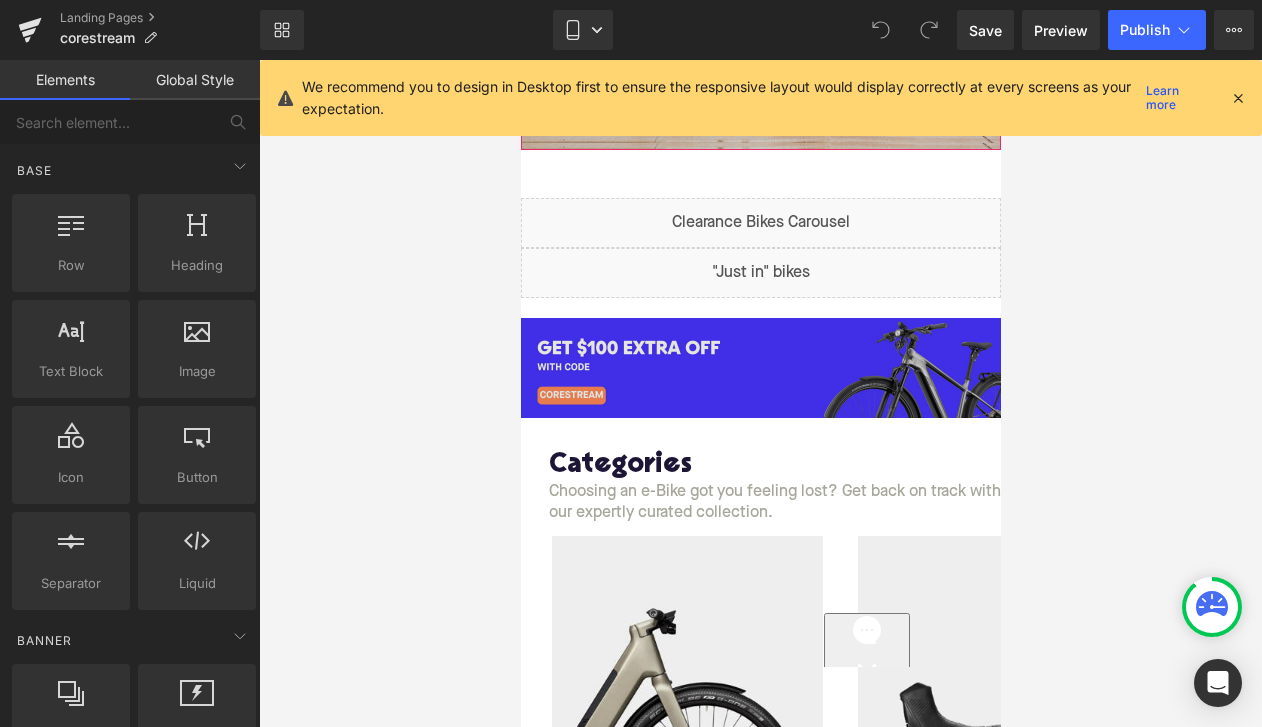 scroll, scrollTop: 914, scrollLeft: 0, axis: vertical 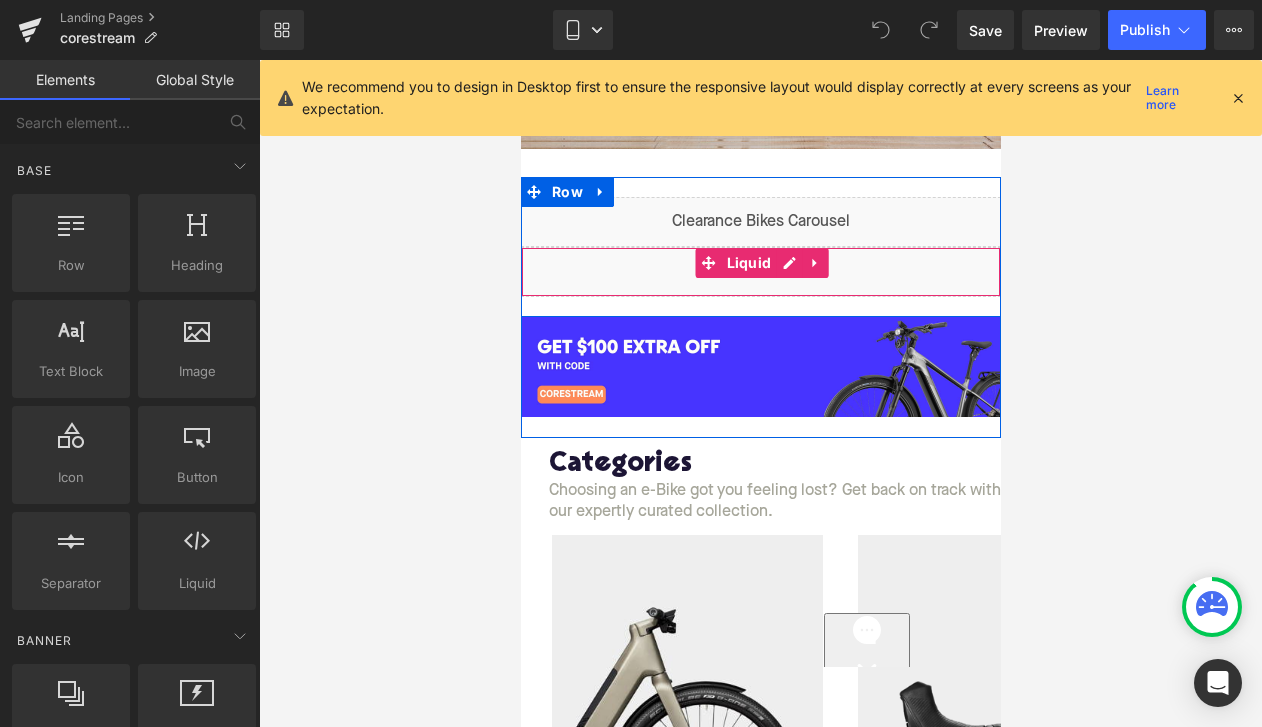 click on "Liquid" at bounding box center [760, 272] 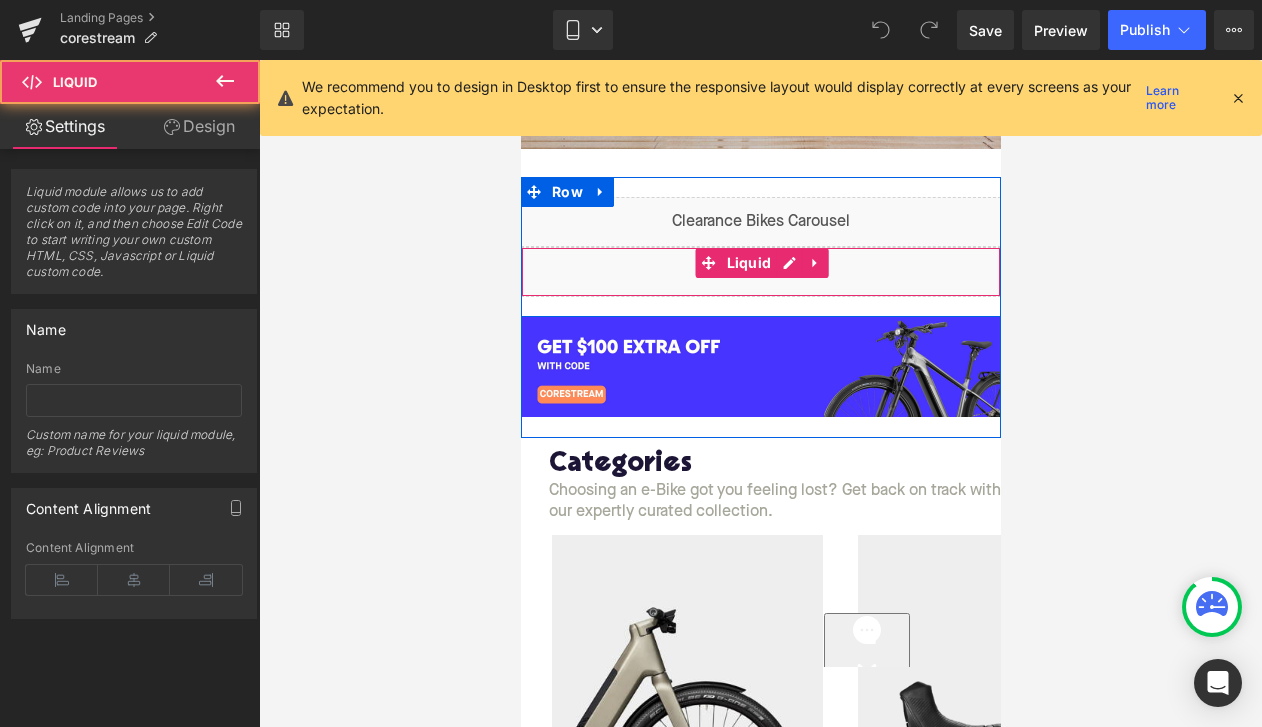click on "Liquid" at bounding box center (760, 272) 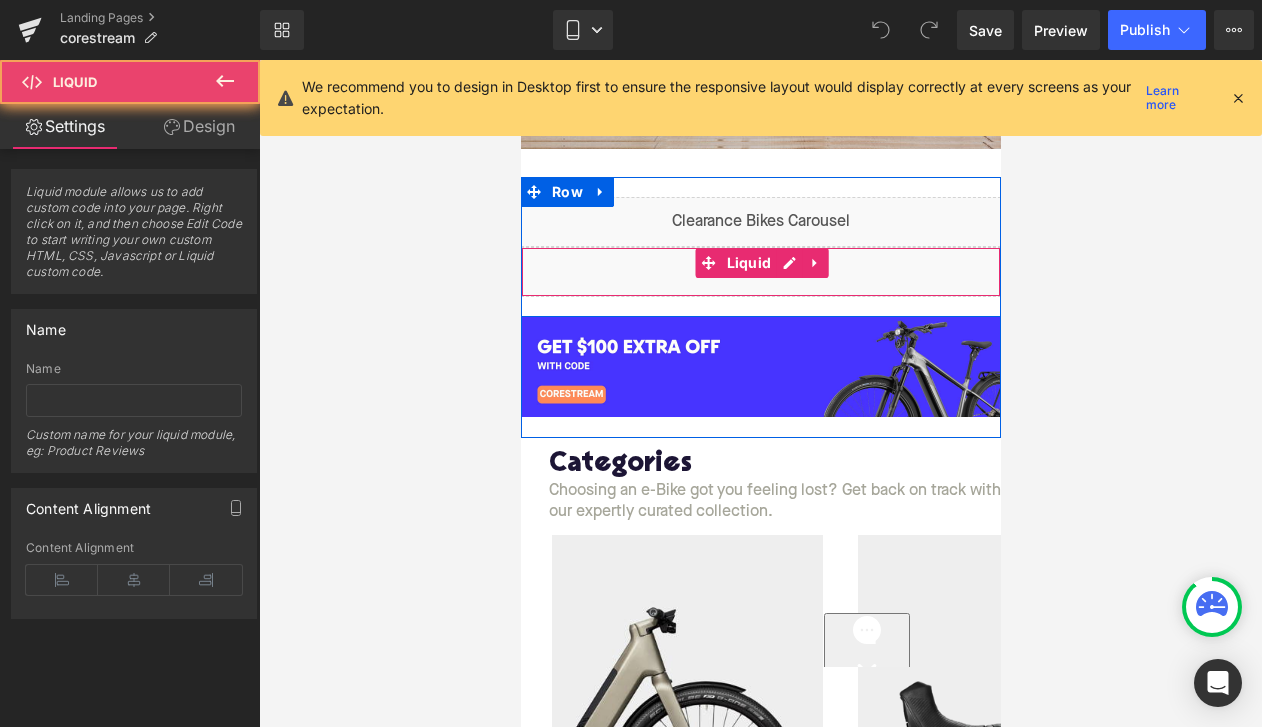 click on "Liquid" at bounding box center (760, 272) 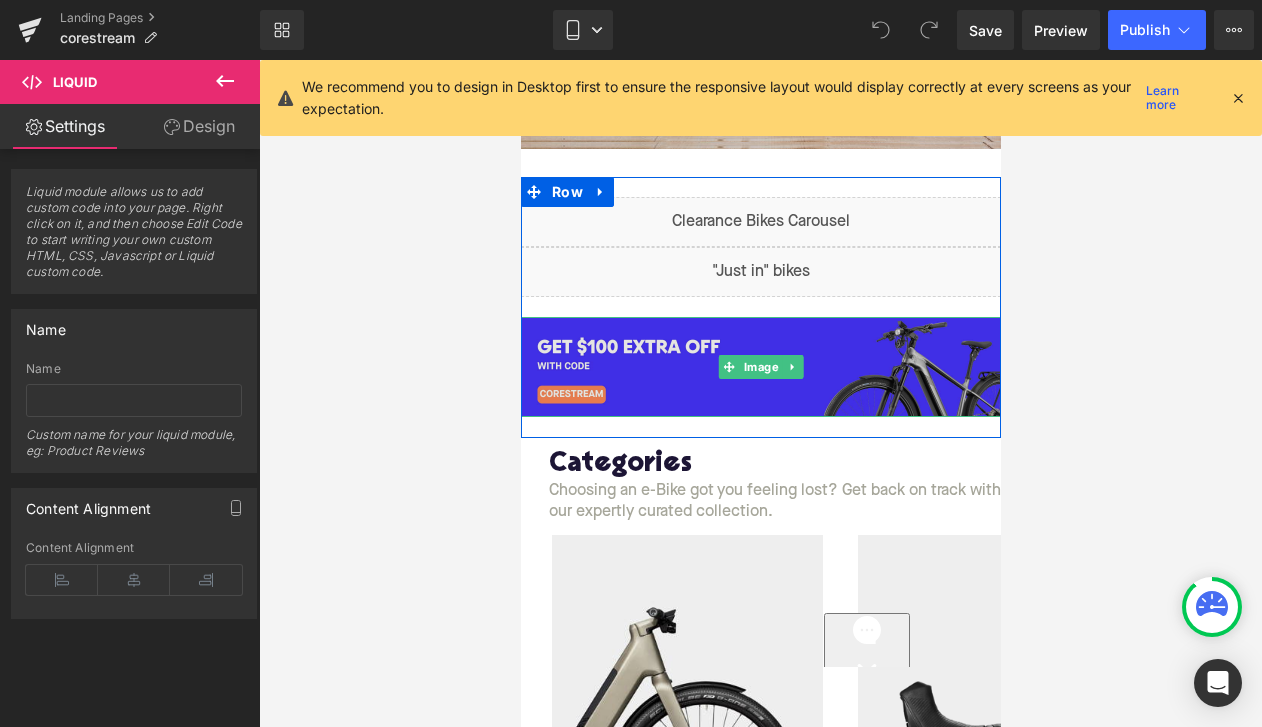click at bounding box center [760, 367] 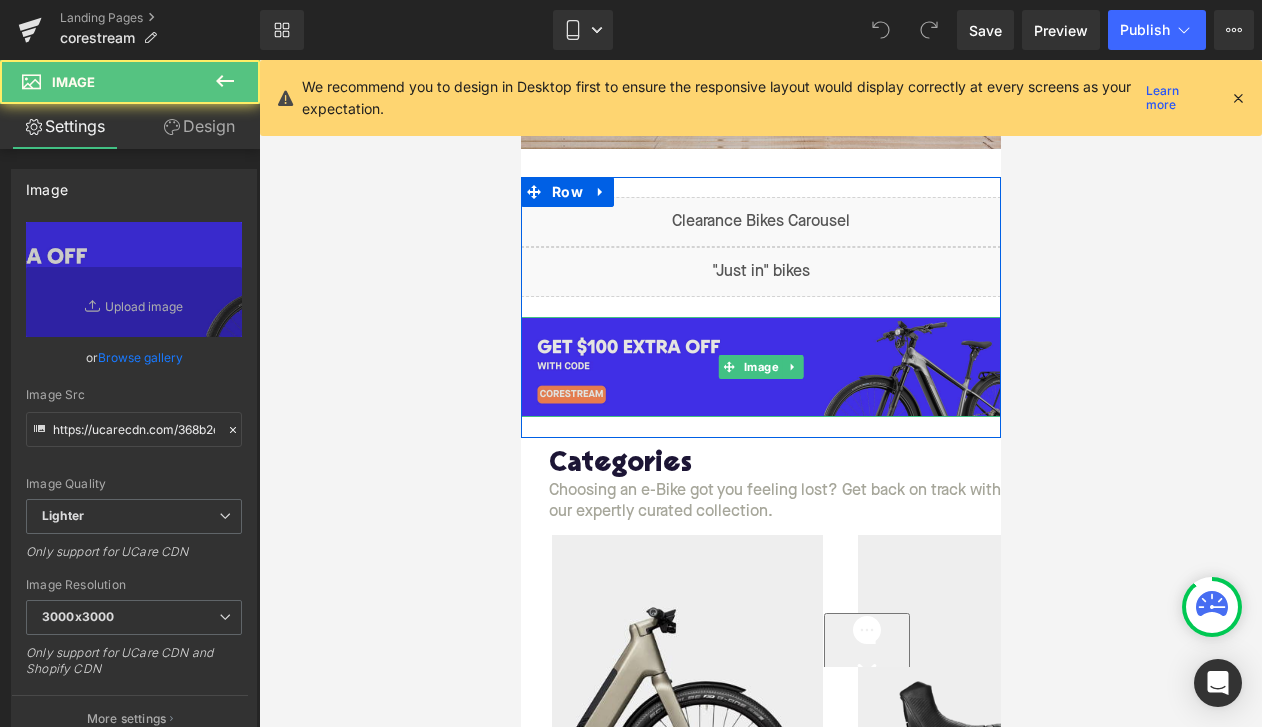 click at bounding box center (760, 367) 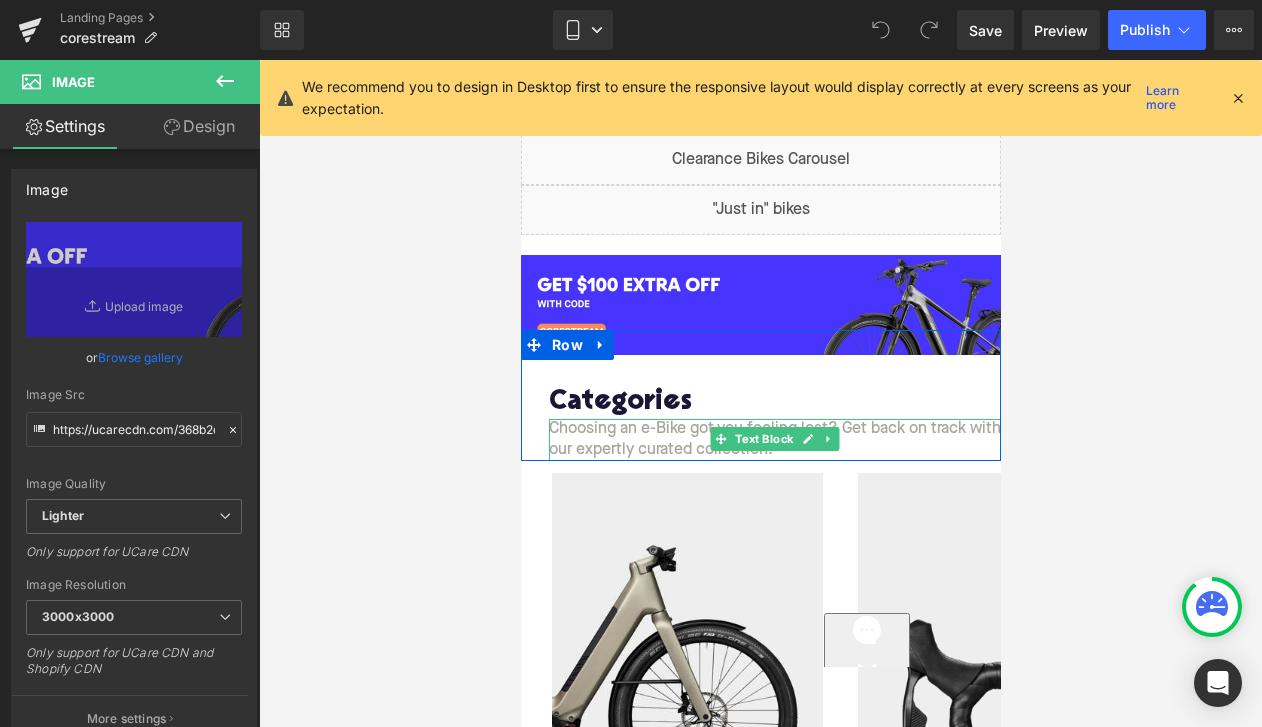 scroll, scrollTop: 990, scrollLeft: 0, axis: vertical 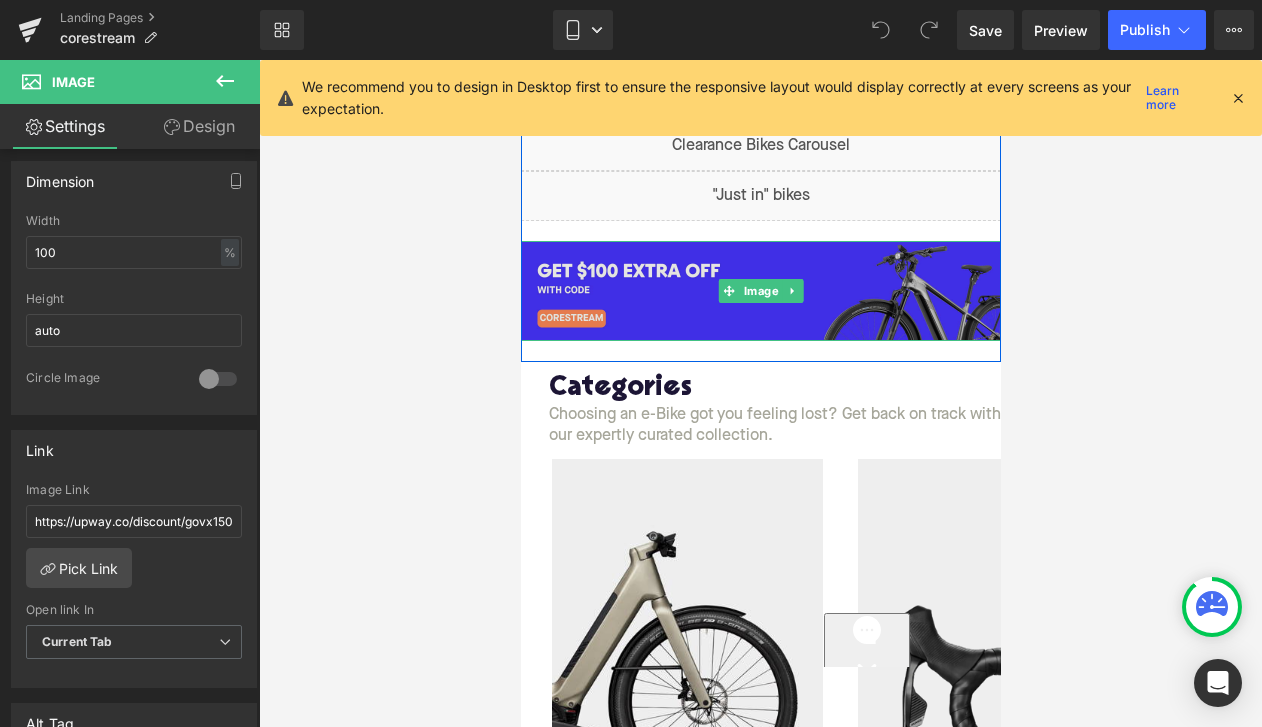 click at bounding box center (760, 291) 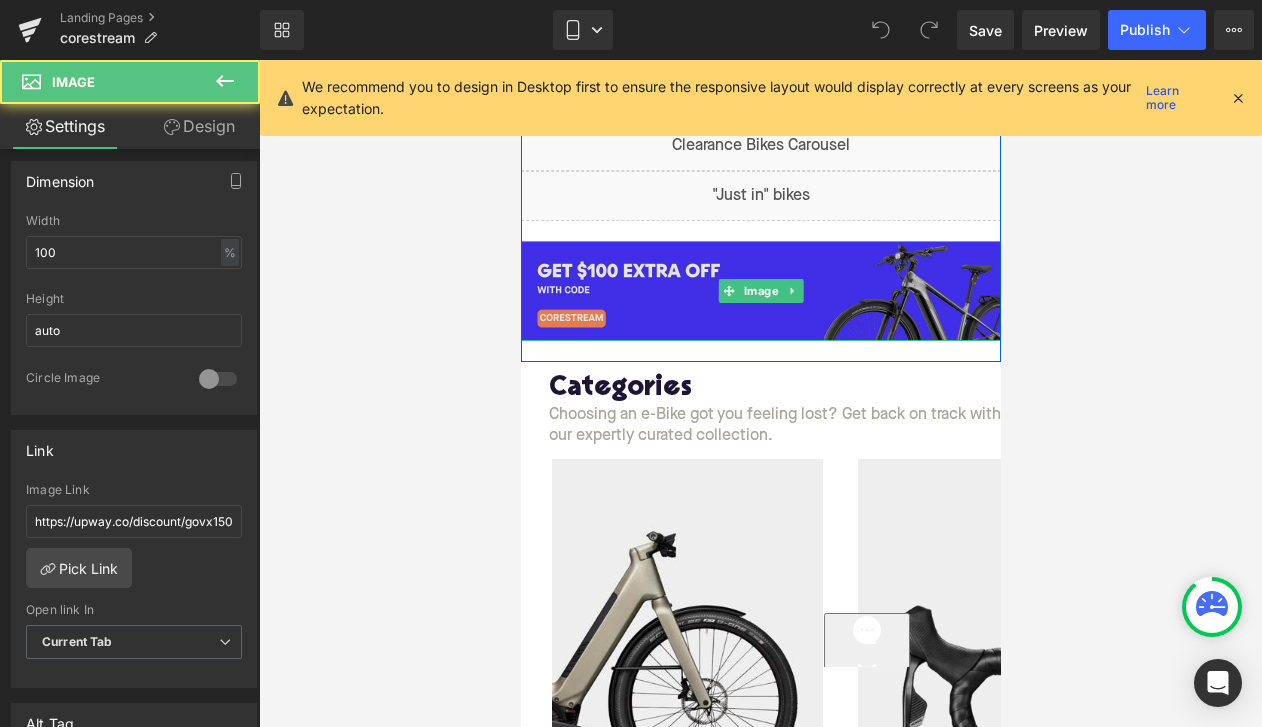 click at bounding box center (760, 291) 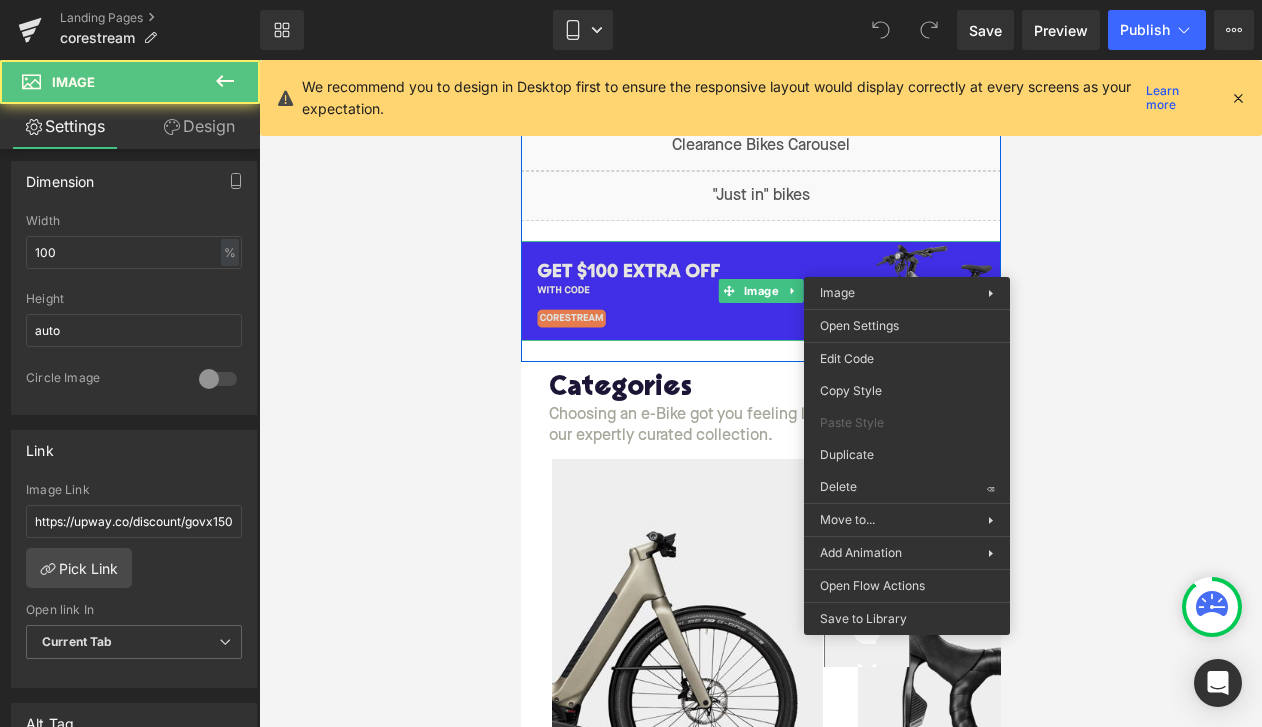 click at bounding box center [760, 291] 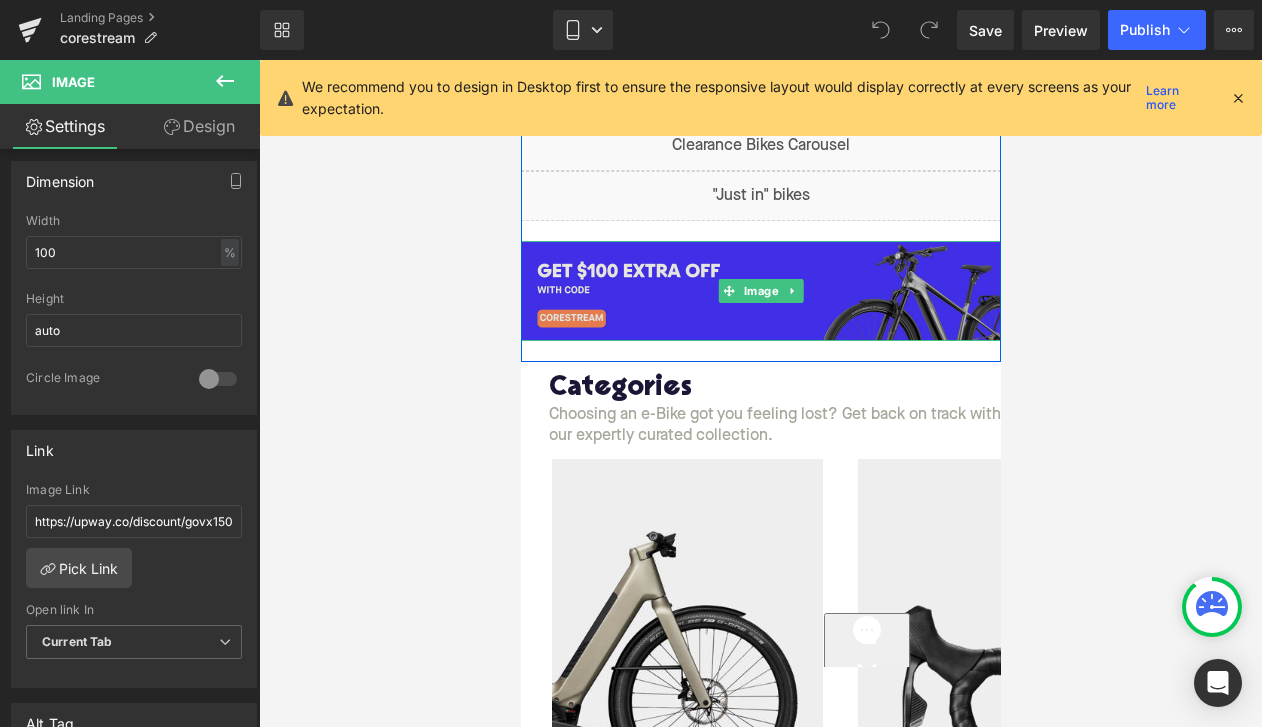 click at bounding box center [760, 291] 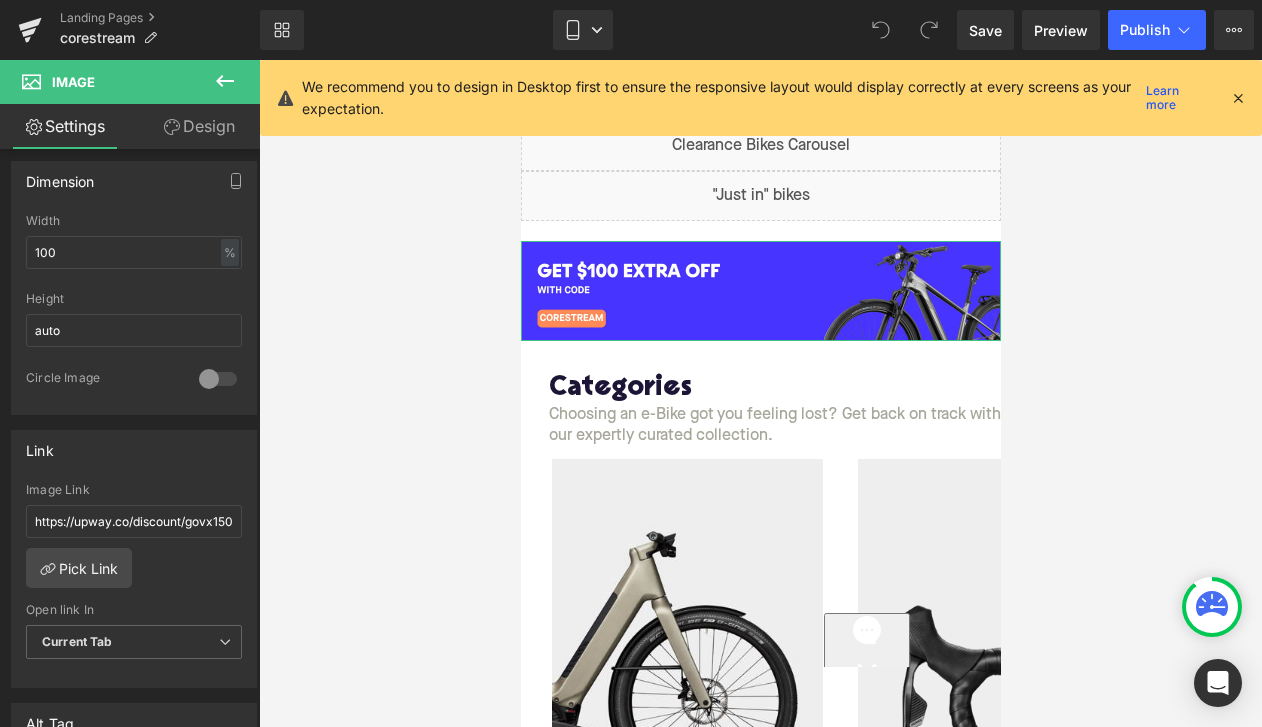 click on "Design" at bounding box center [199, 126] 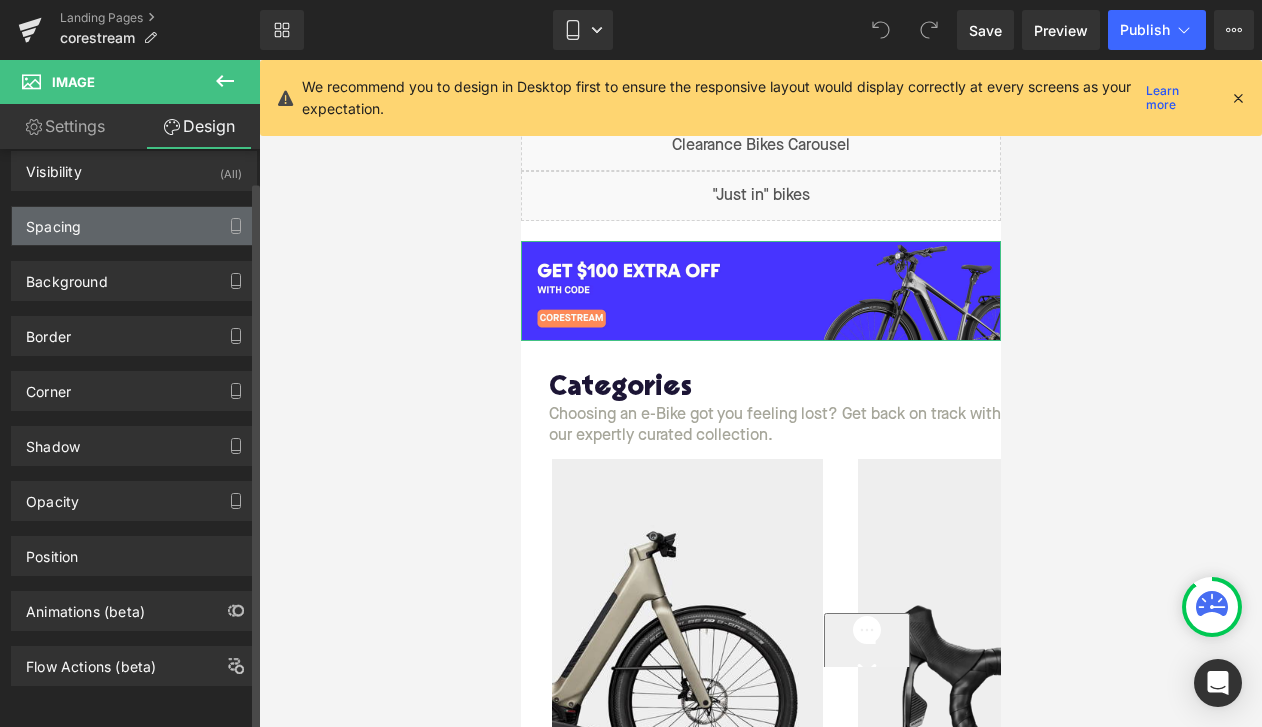 scroll, scrollTop: 34, scrollLeft: 0, axis: vertical 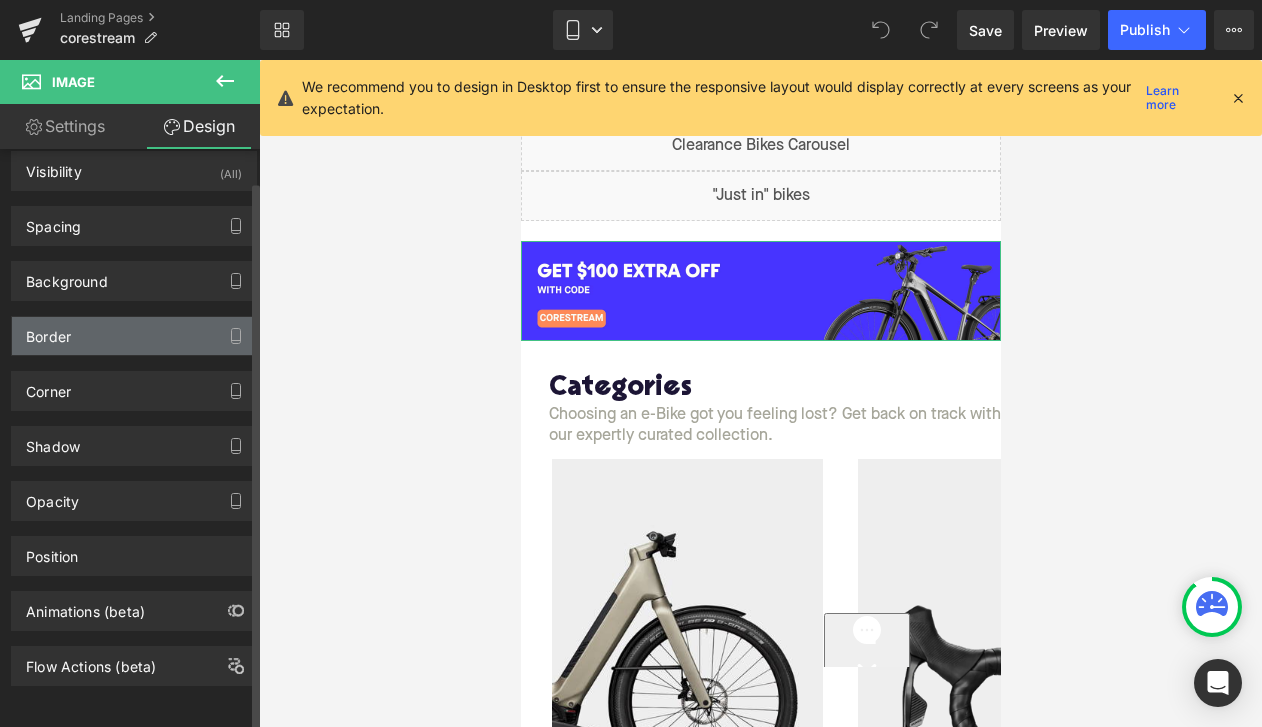 click on "Border" at bounding box center [134, 336] 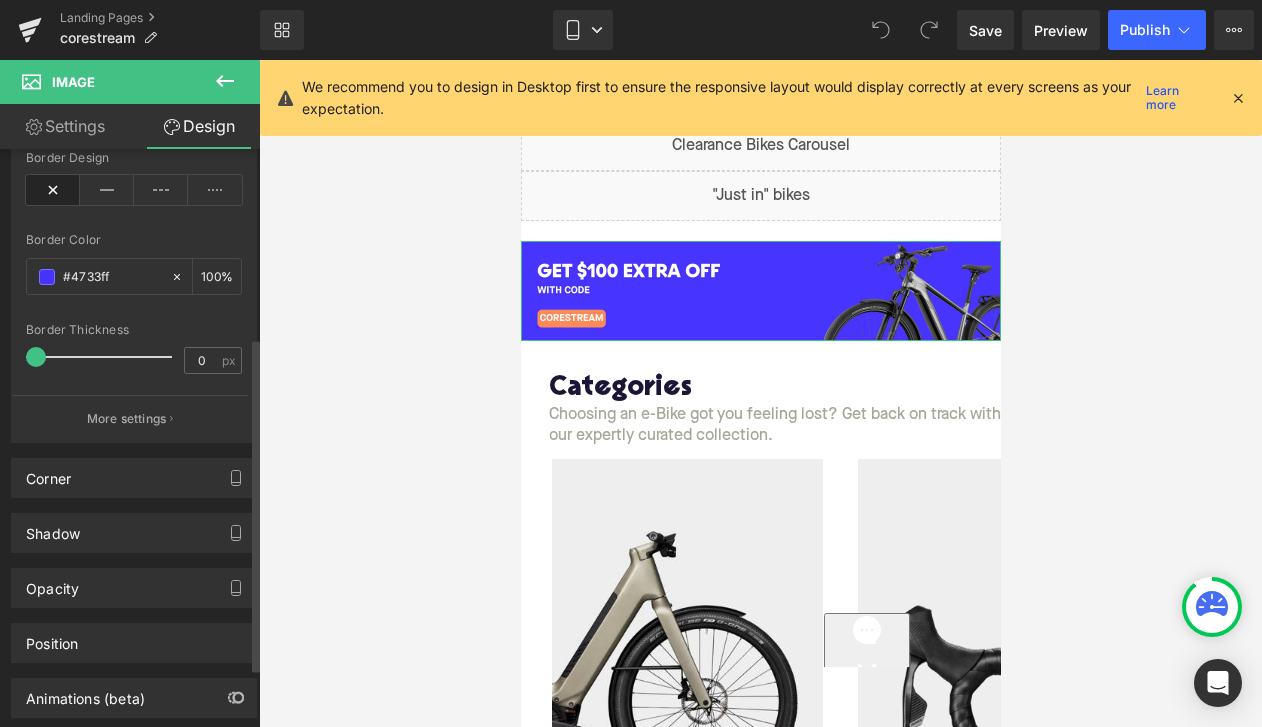 scroll, scrollTop: 380, scrollLeft: 0, axis: vertical 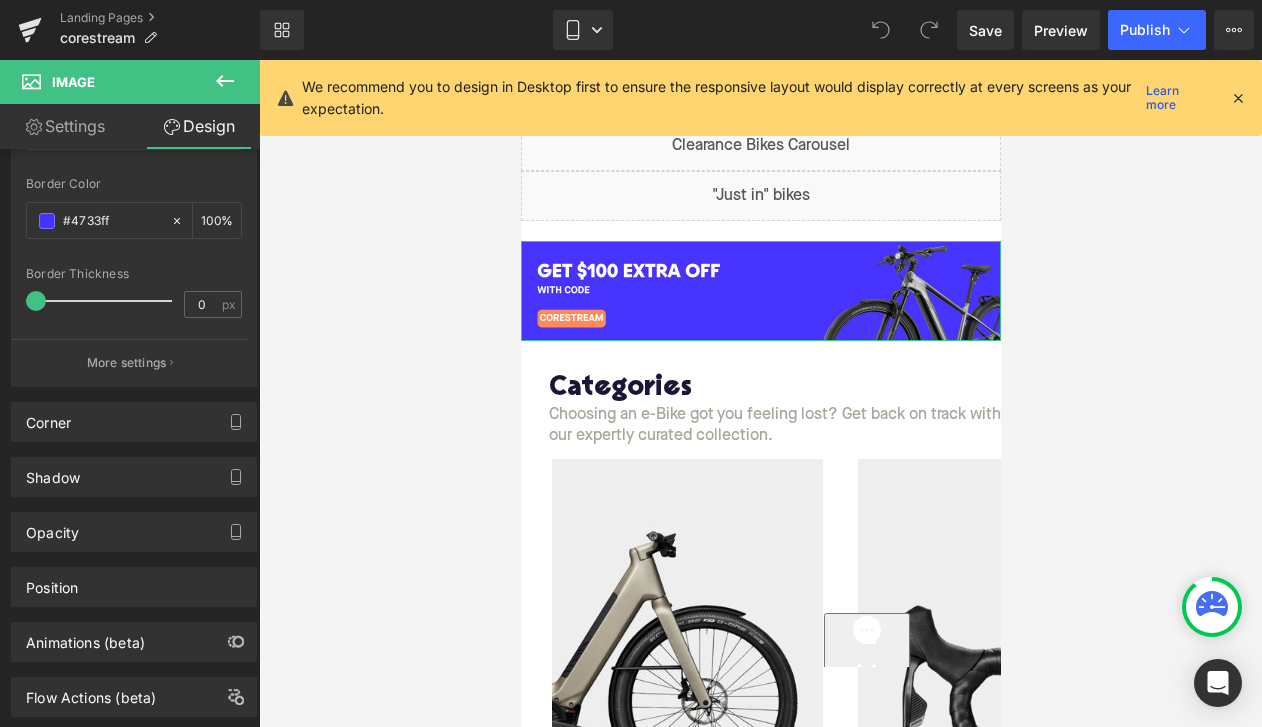 click on "Settings" at bounding box center [65, 126] 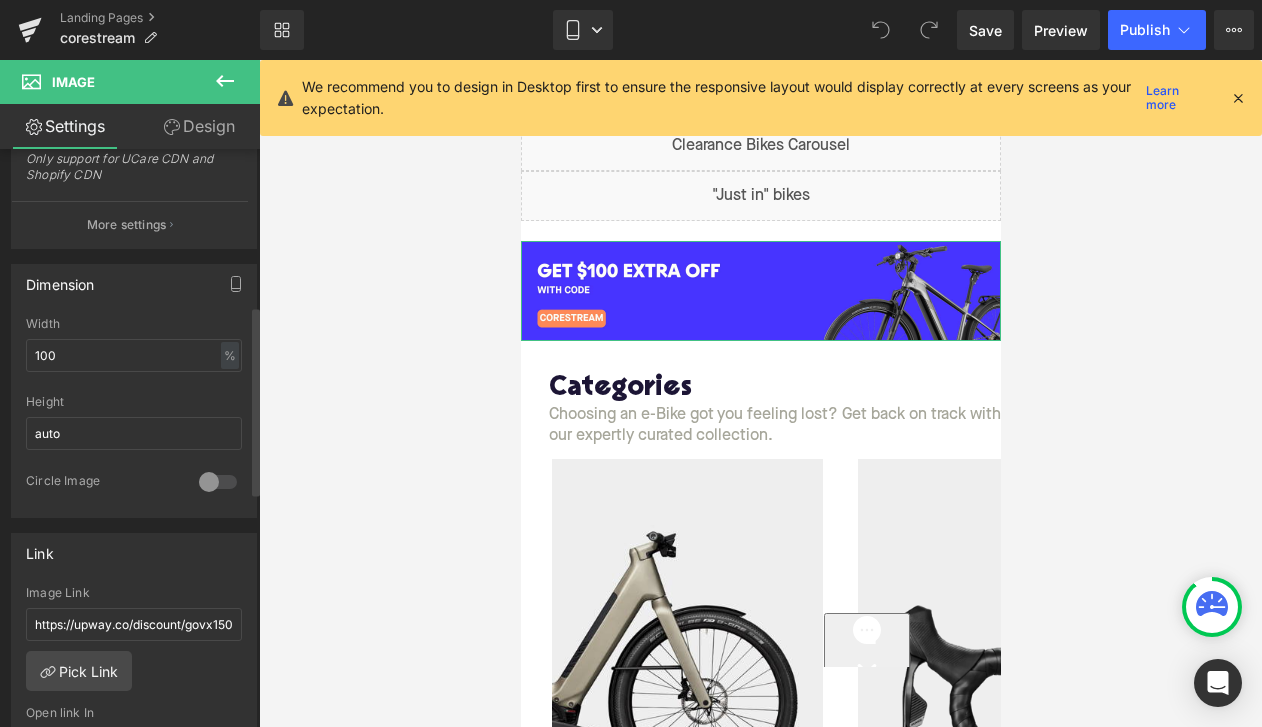 scroll, scrollTop: 478, scrollLeft: 0, axis: vertical 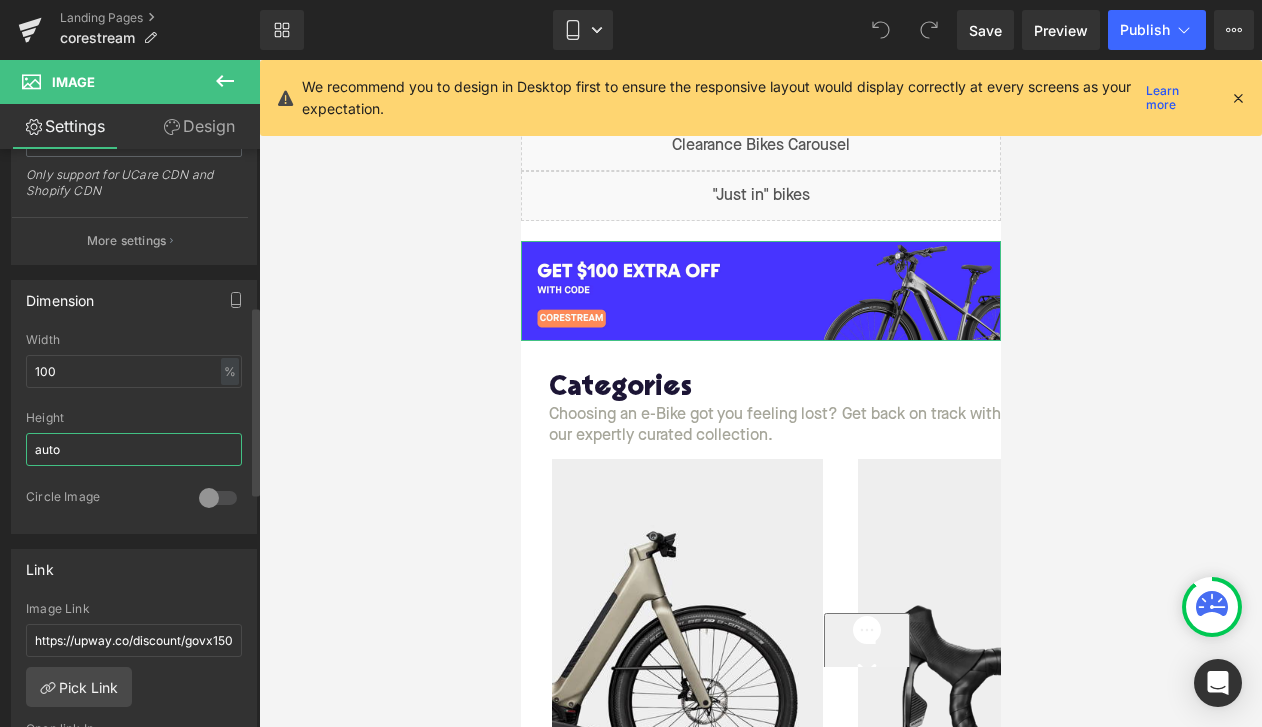 click on "auto" at bounding box center [134, 449] 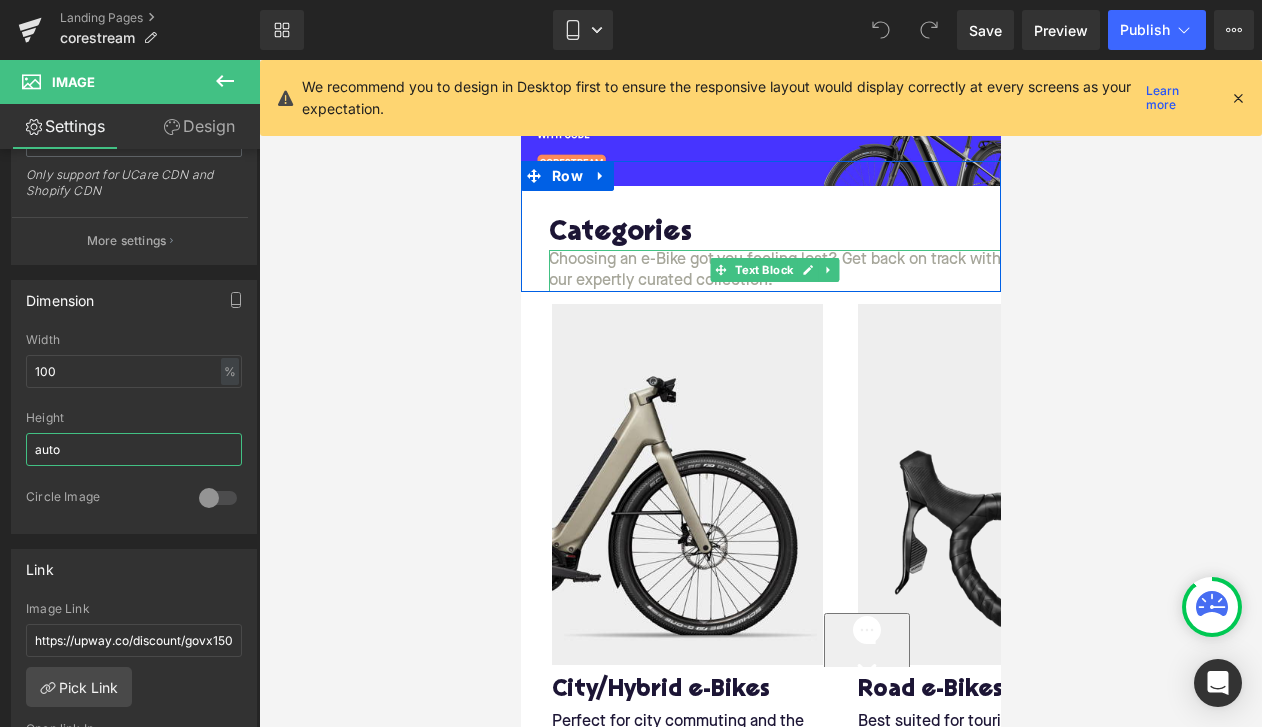 scroll, scrollTop: 226, scrollLeft: 0, axis: vertical 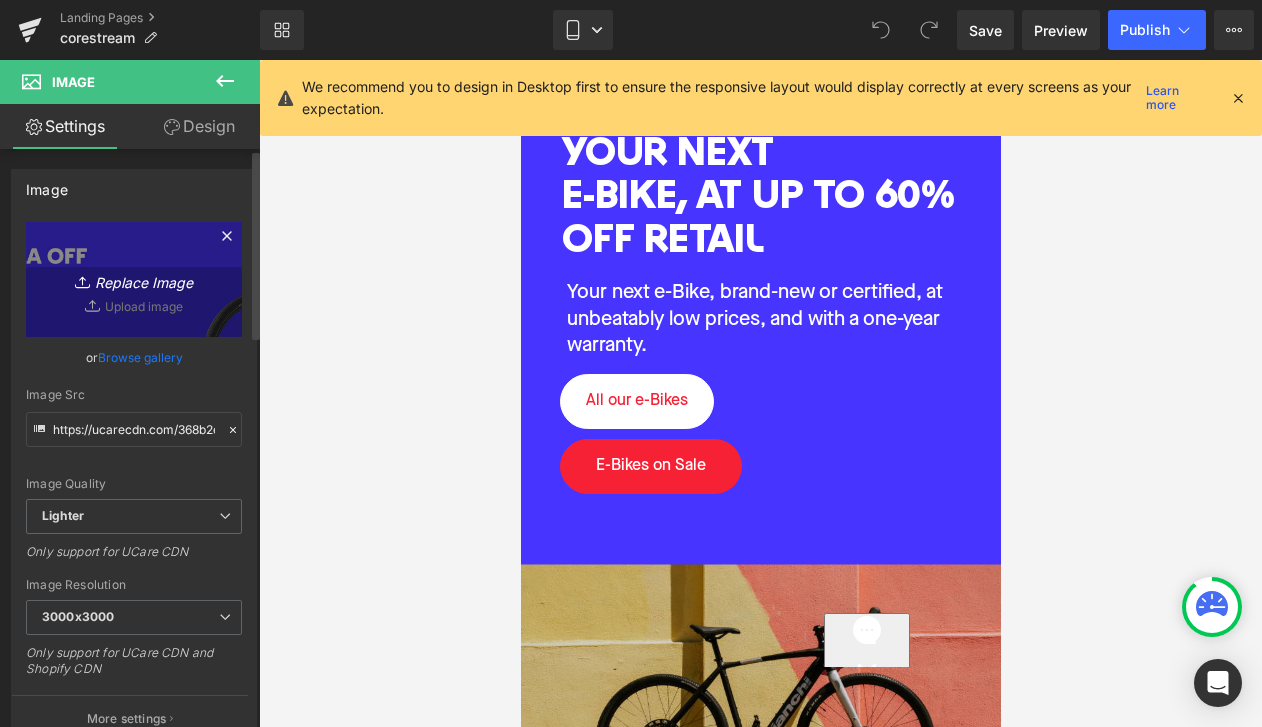 click on "Replace Image" at bounding box center (134, 279) 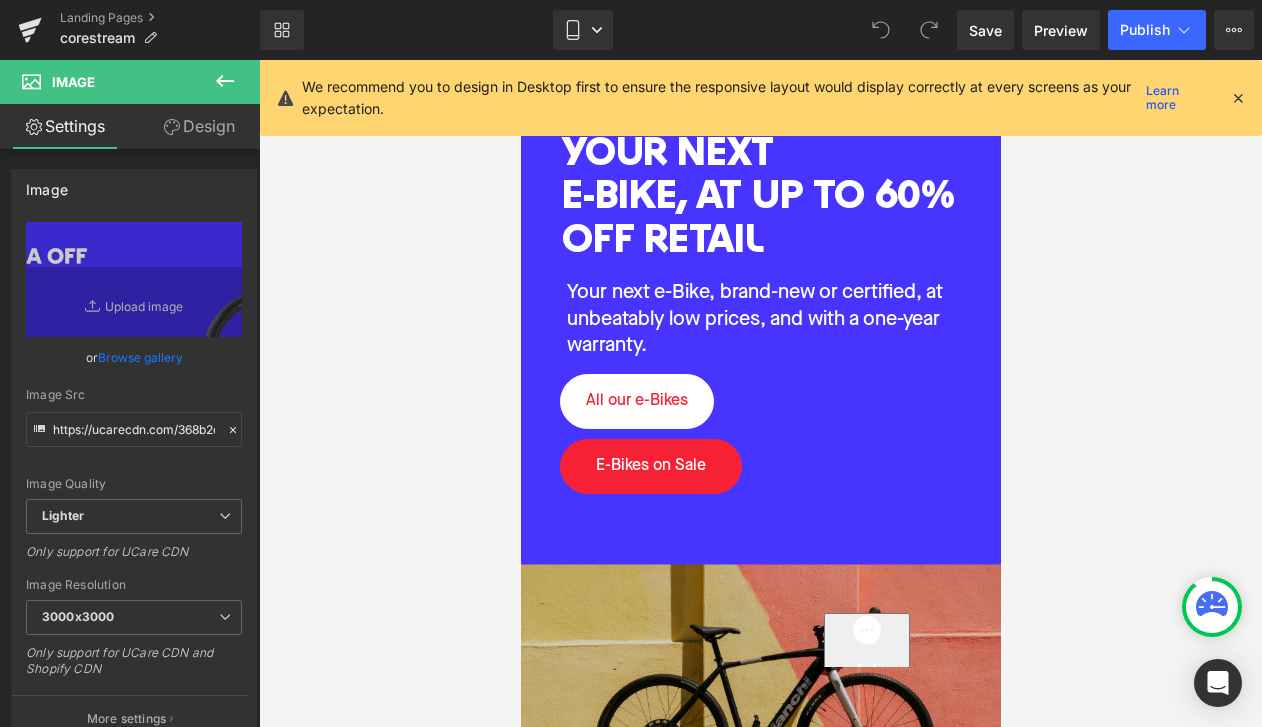 click at bounding box center [760, 393] 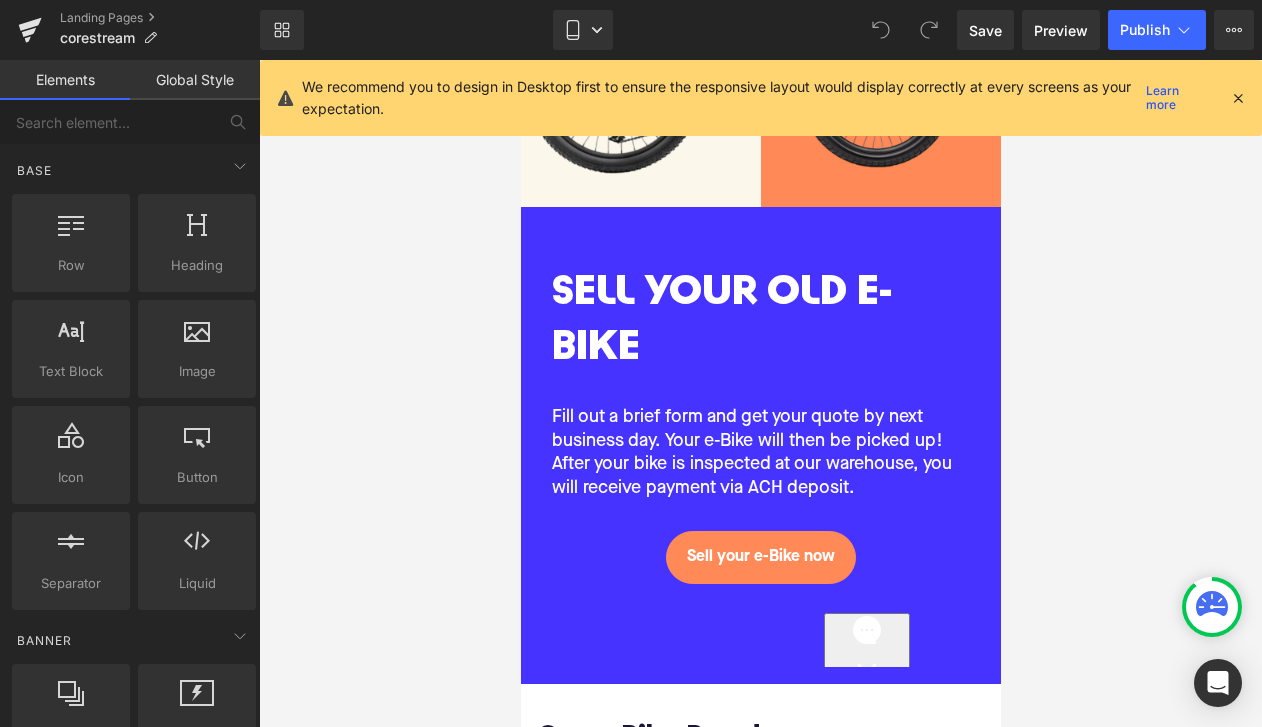 scroll, scrollTop: 3216, scrollLeft: 0, axis: vertical 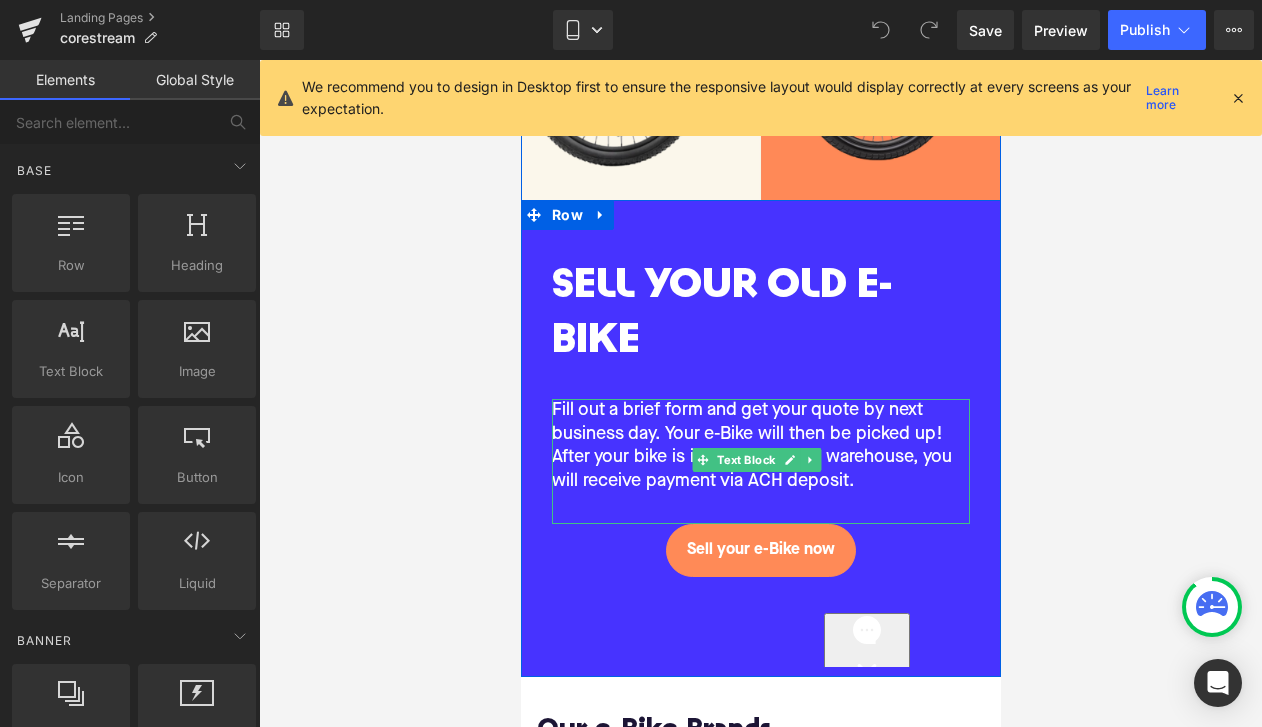 click on "After your bike is inspected at our warehouse, you will receive payment via ACH deposit." at bounding box center [760, 469] 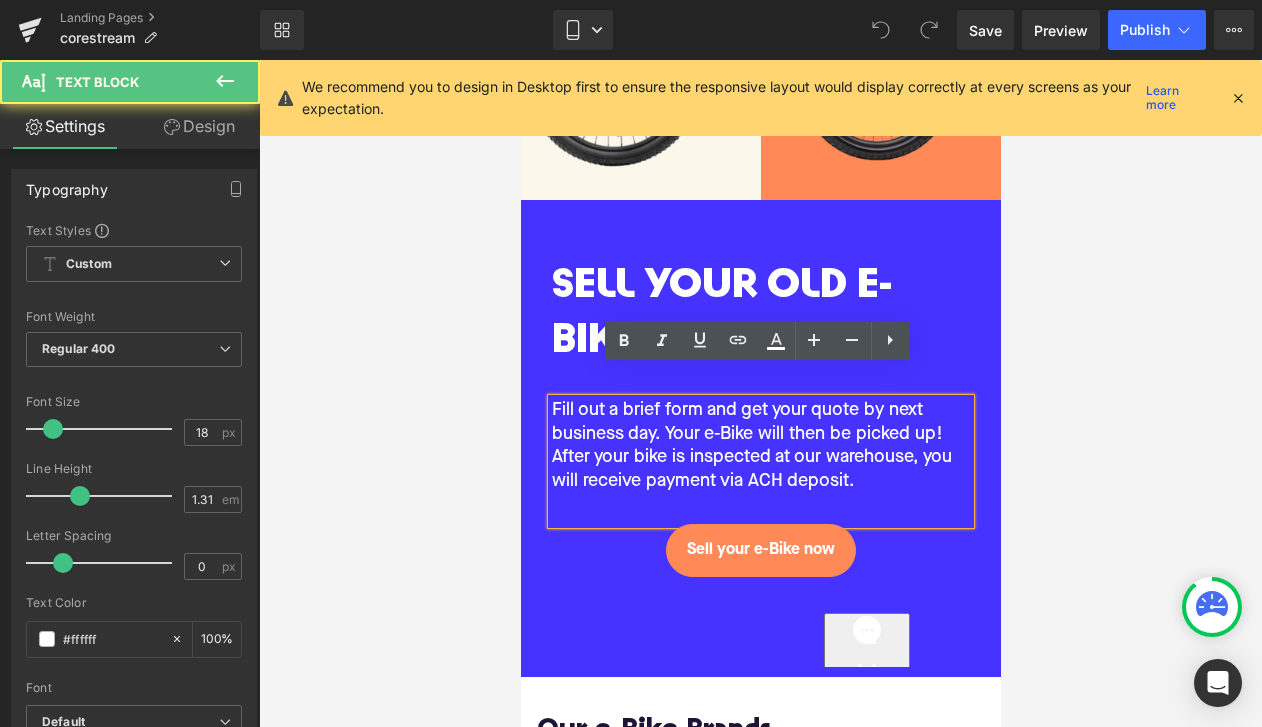 click on "After your bike is inspected at our warehouse, you will receive payment via ACH deposit." at bounding box center (760, 469) 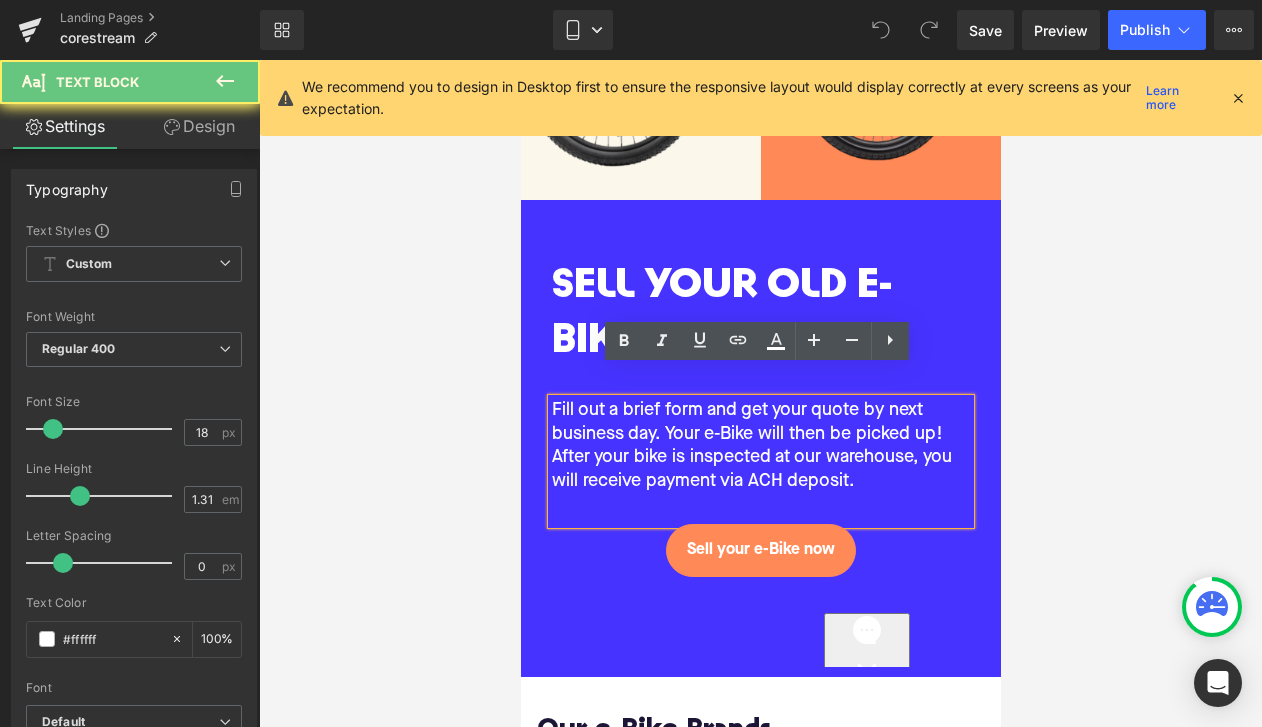 click on "After your bike is inspected at our warehouse, you will receive payment via ACH deposit." at bounding box center [760, 469] 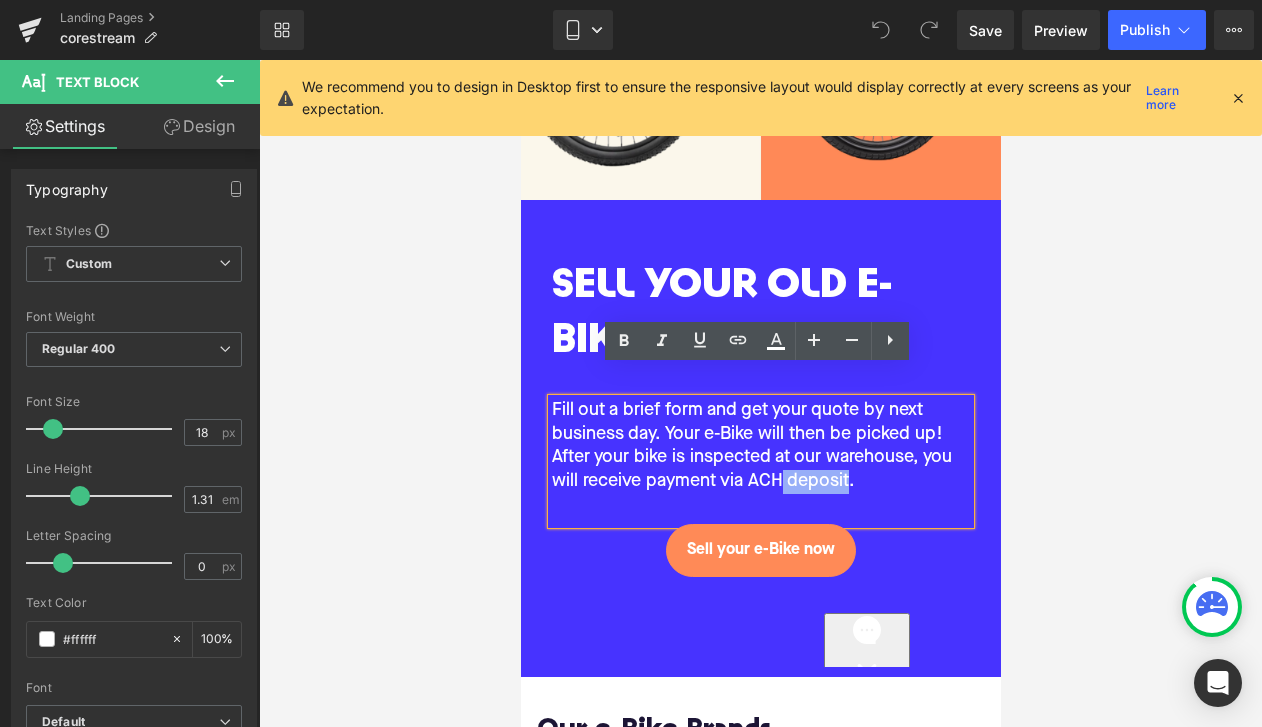 drag, startPoint x: 849, startPoint y: 452, endPoint x: 783, endPoint y: 445, distance: 66.37017 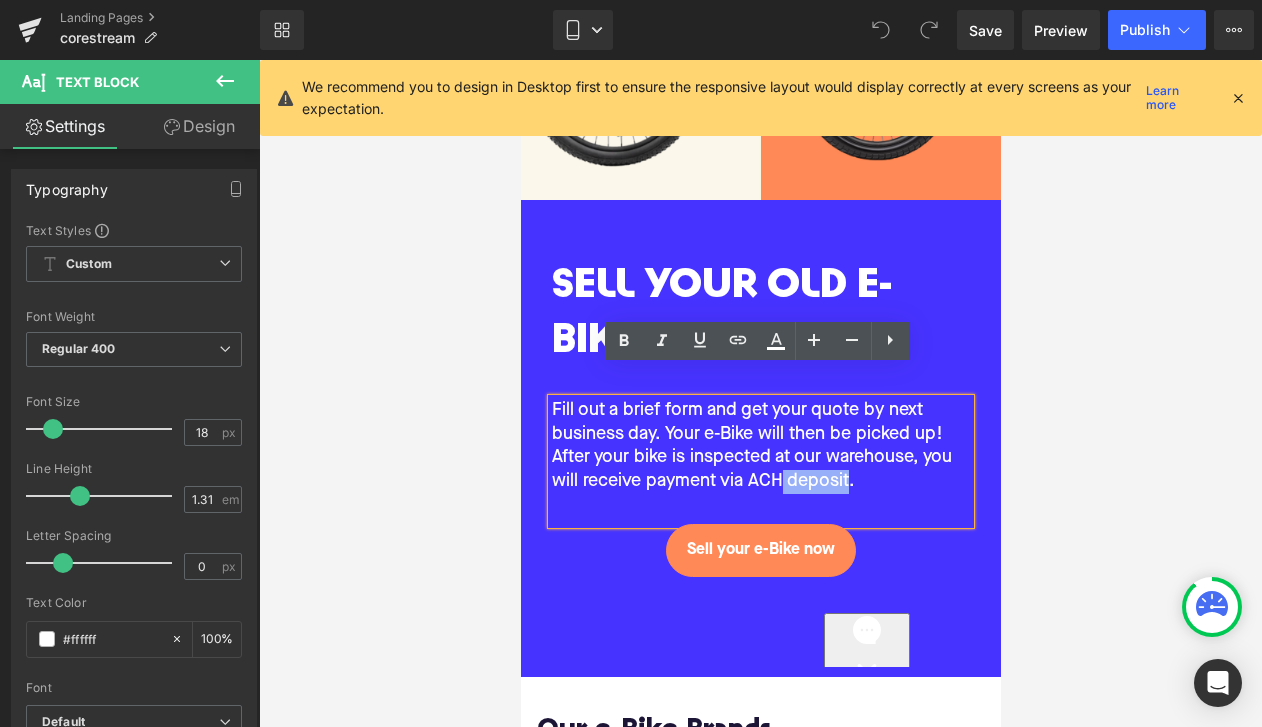 click on "After your bike is inspected at our warehouse, you will receive payment via ACH deposit." at bounding box center (760, 469) 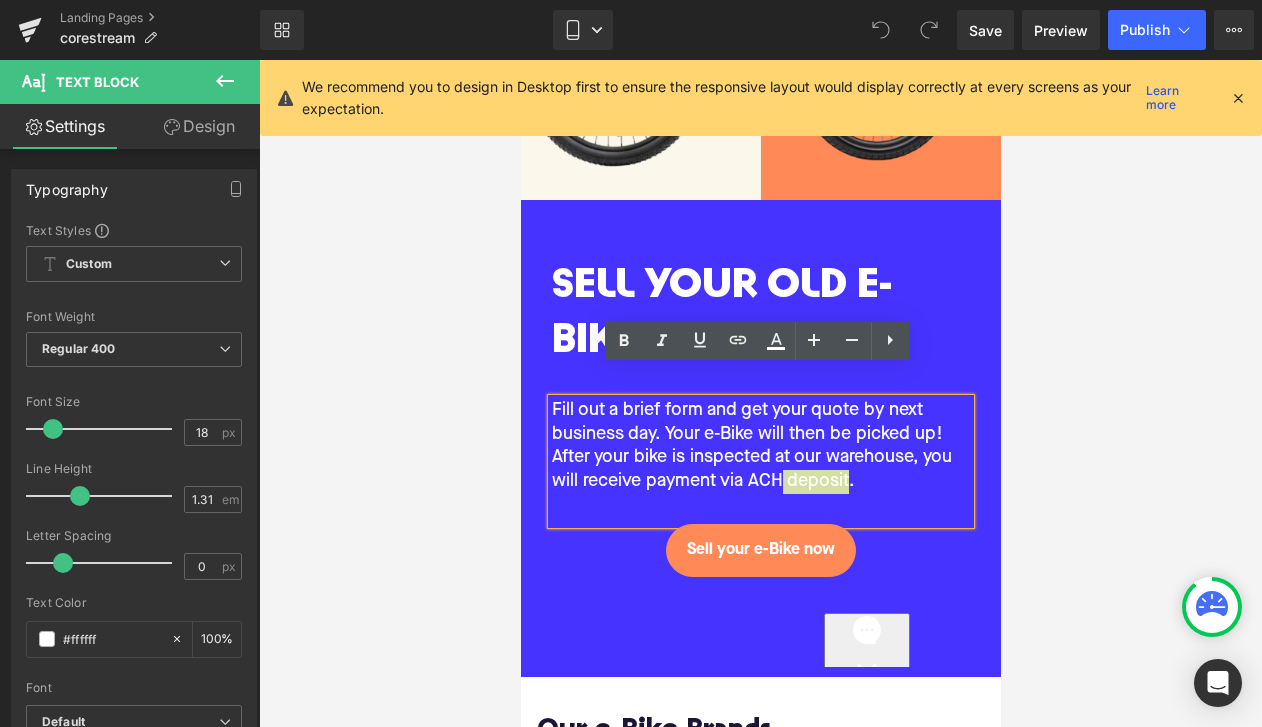 click at bounding box center (760, 393) 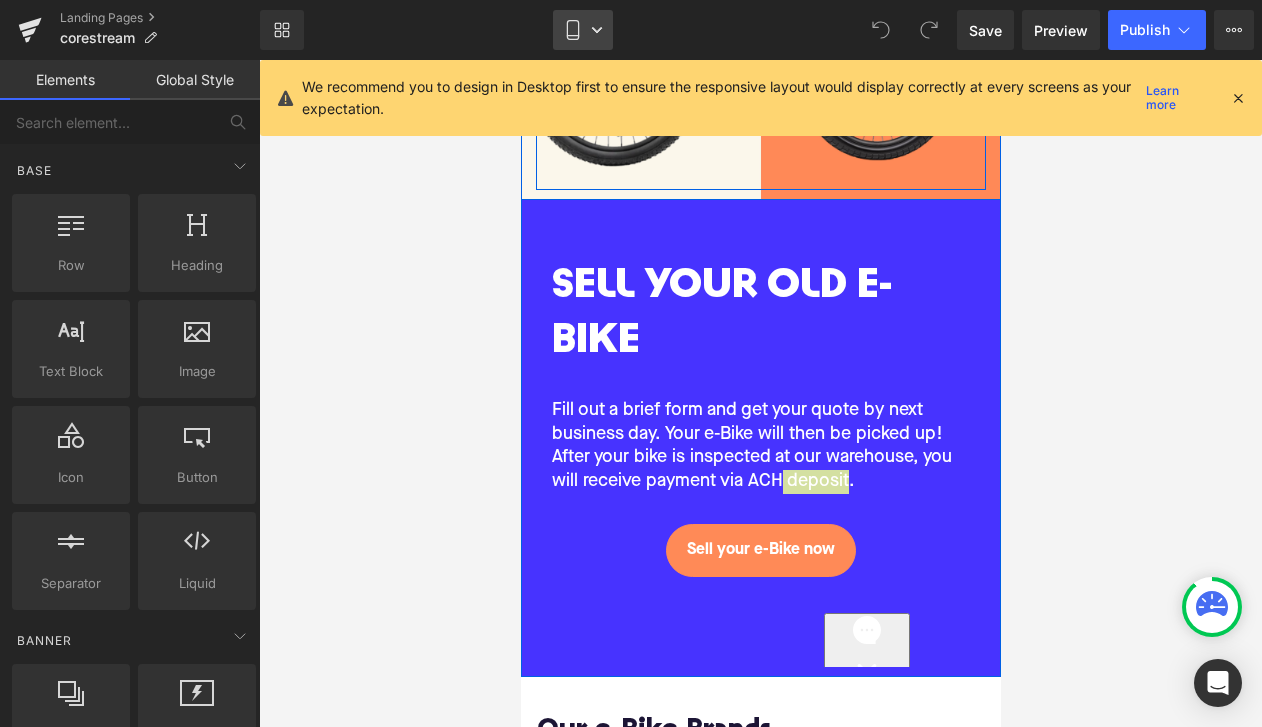 click 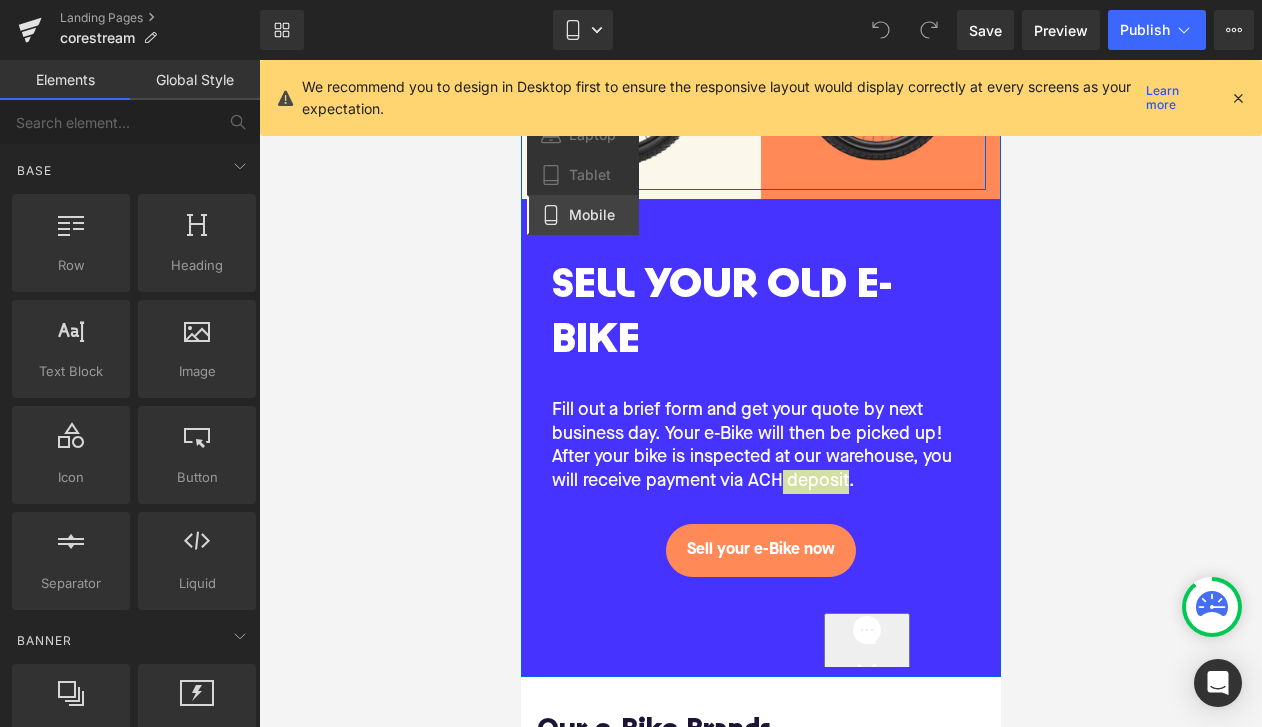 click at bounding box center (1238, 98) 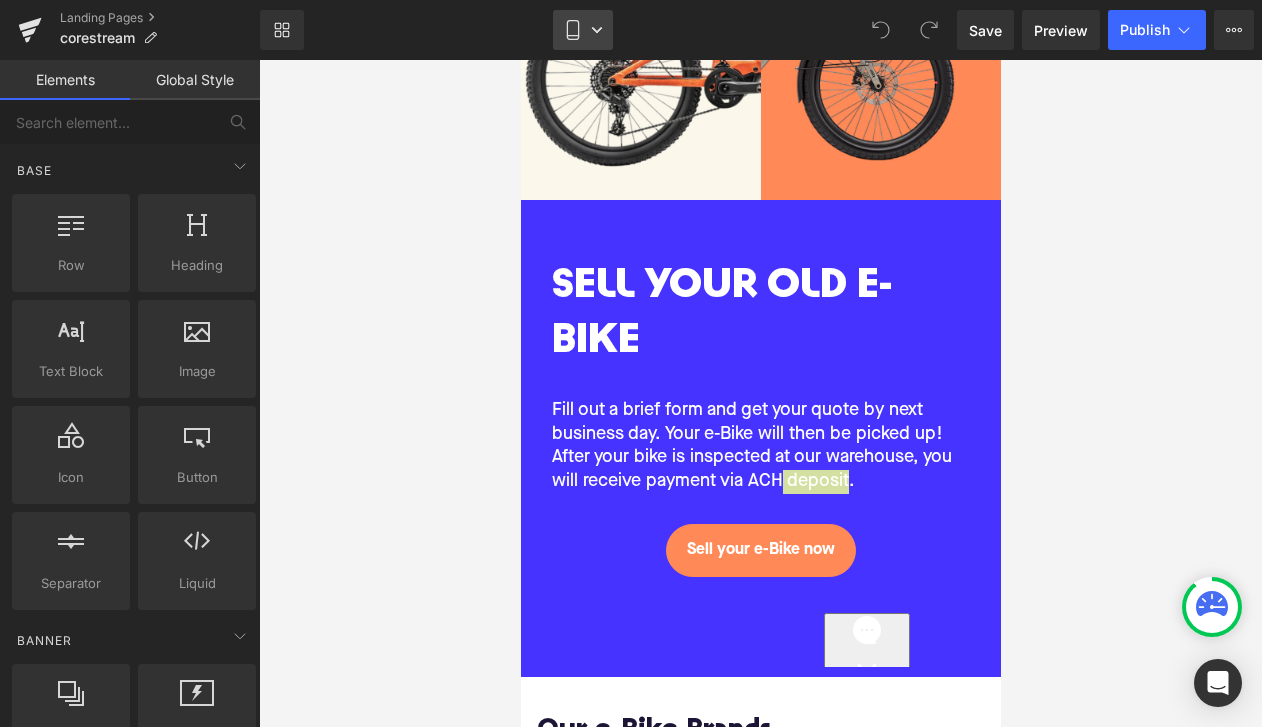 click 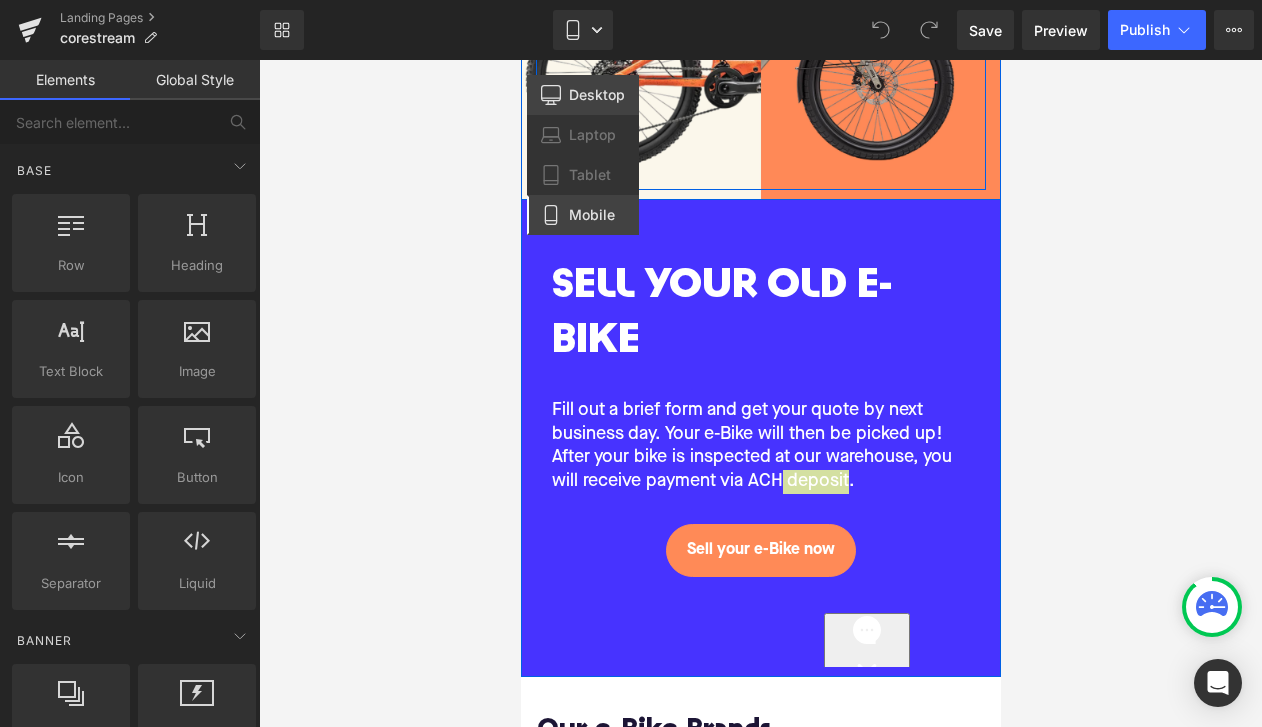 click on "Desktop" at bounding box center (597, 95) 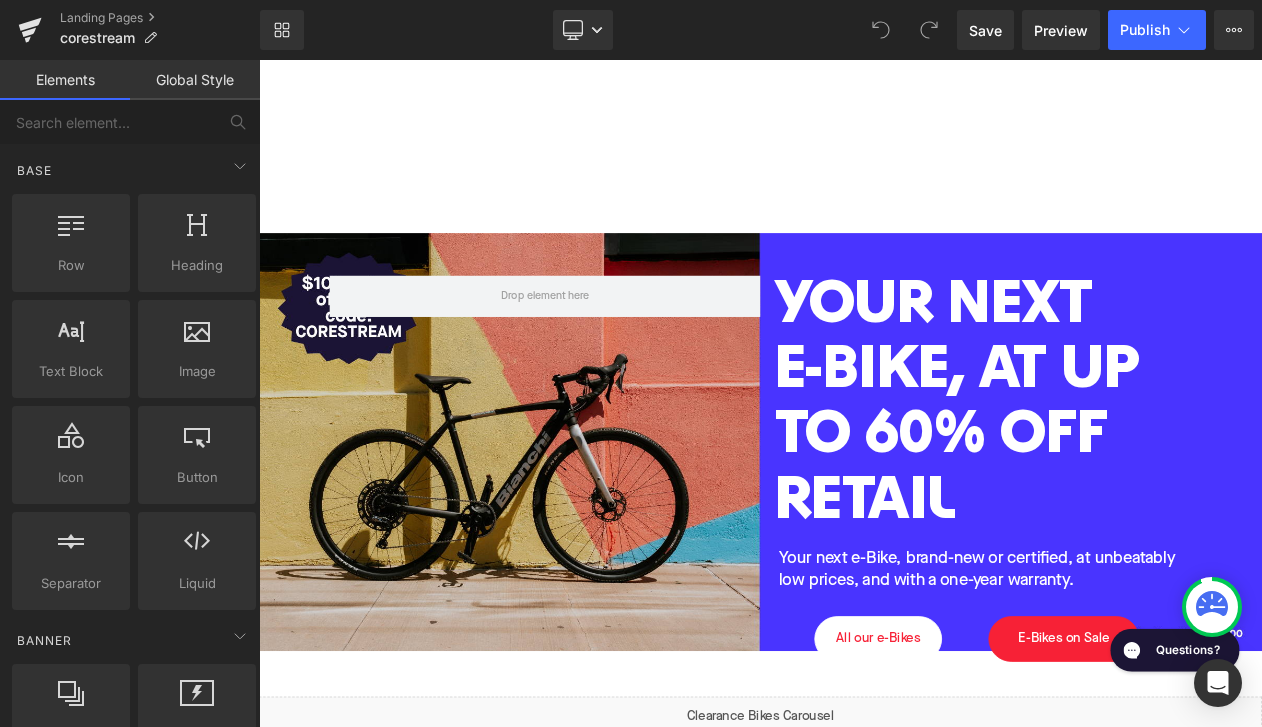 scroll, scrollTop: 0, scrollLeft: 0, axis: both 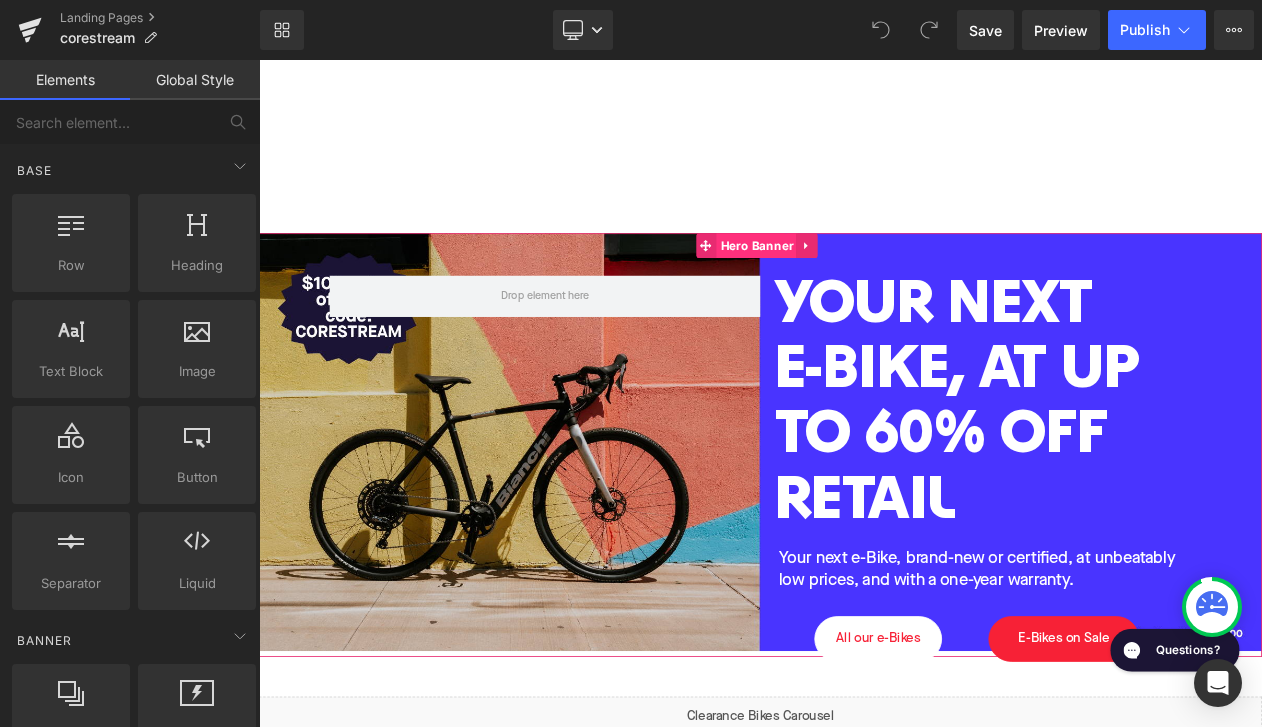 click on "Hero Banner" at bounding box center [860, 284] 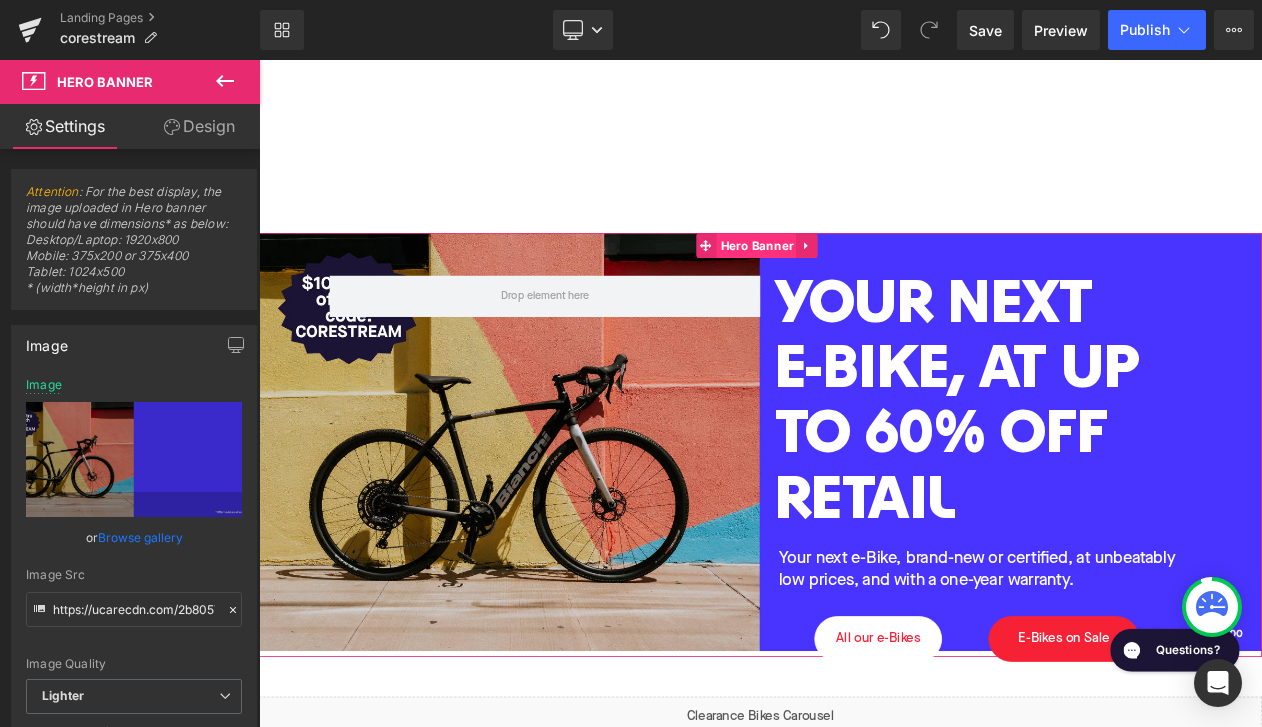 click on "Hero Banner" at bounding box center [860, 284] 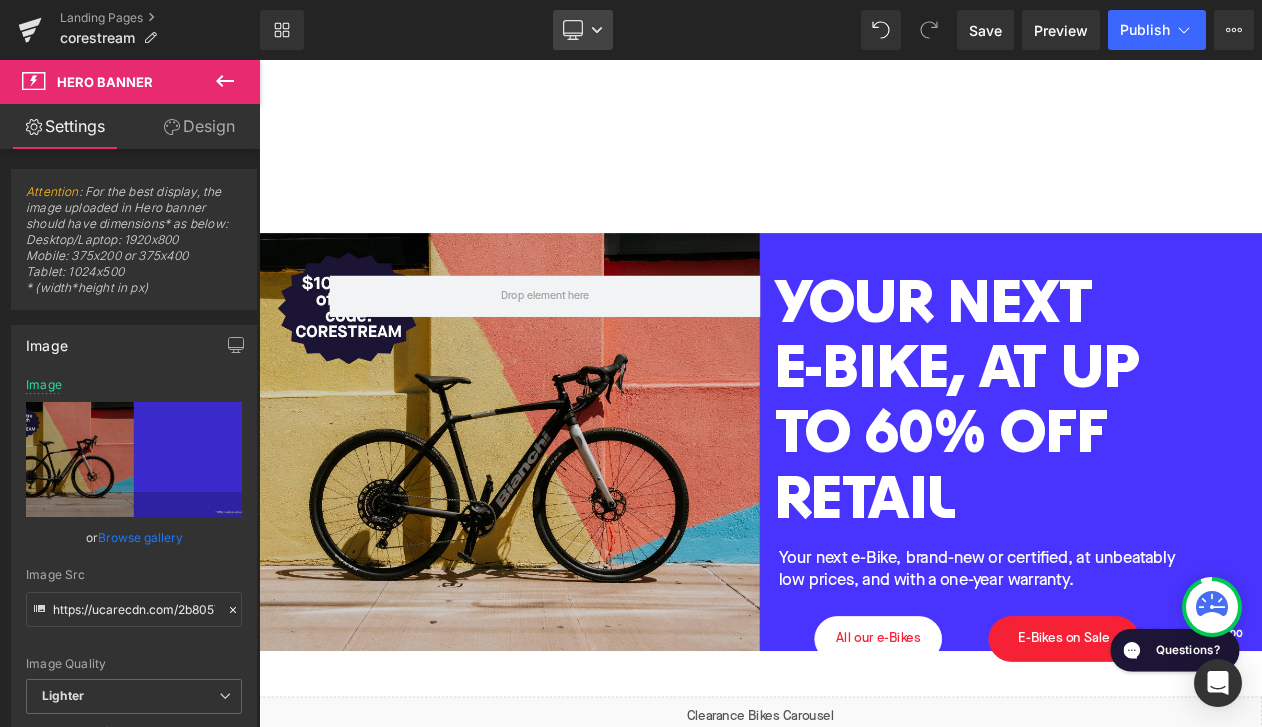 click 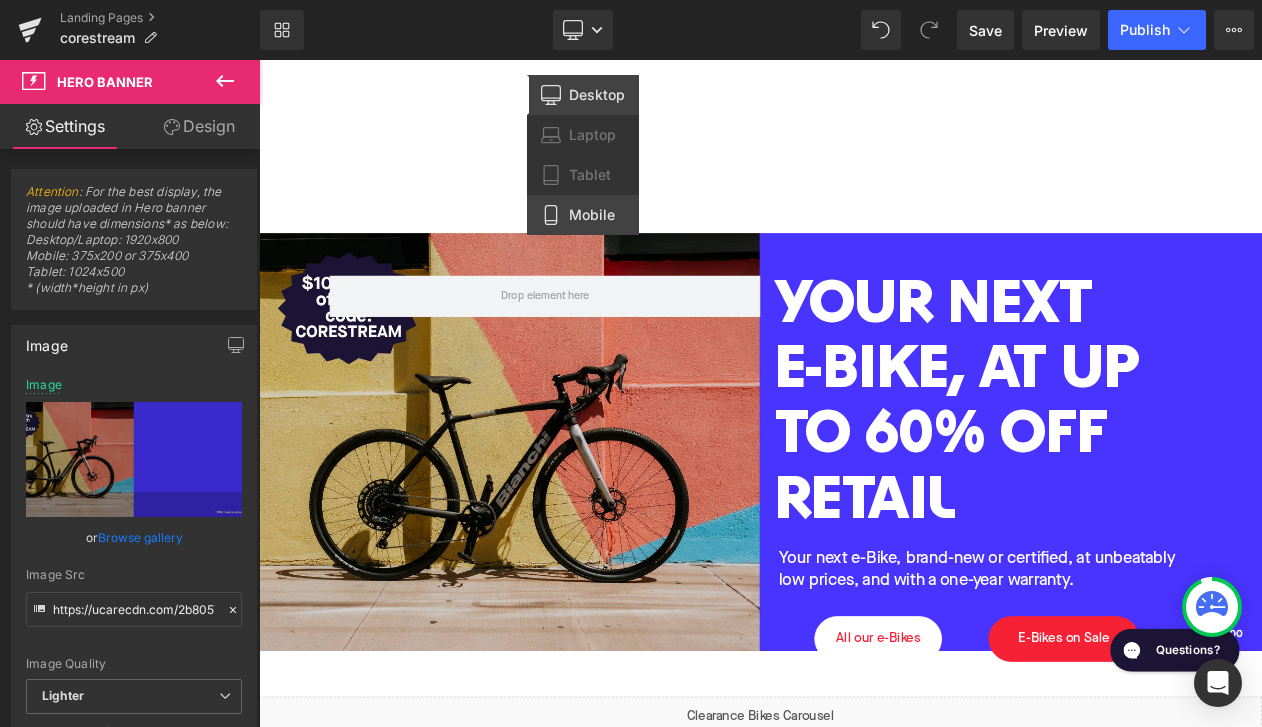 click on "Mobile" at bounding box center (592, 215) 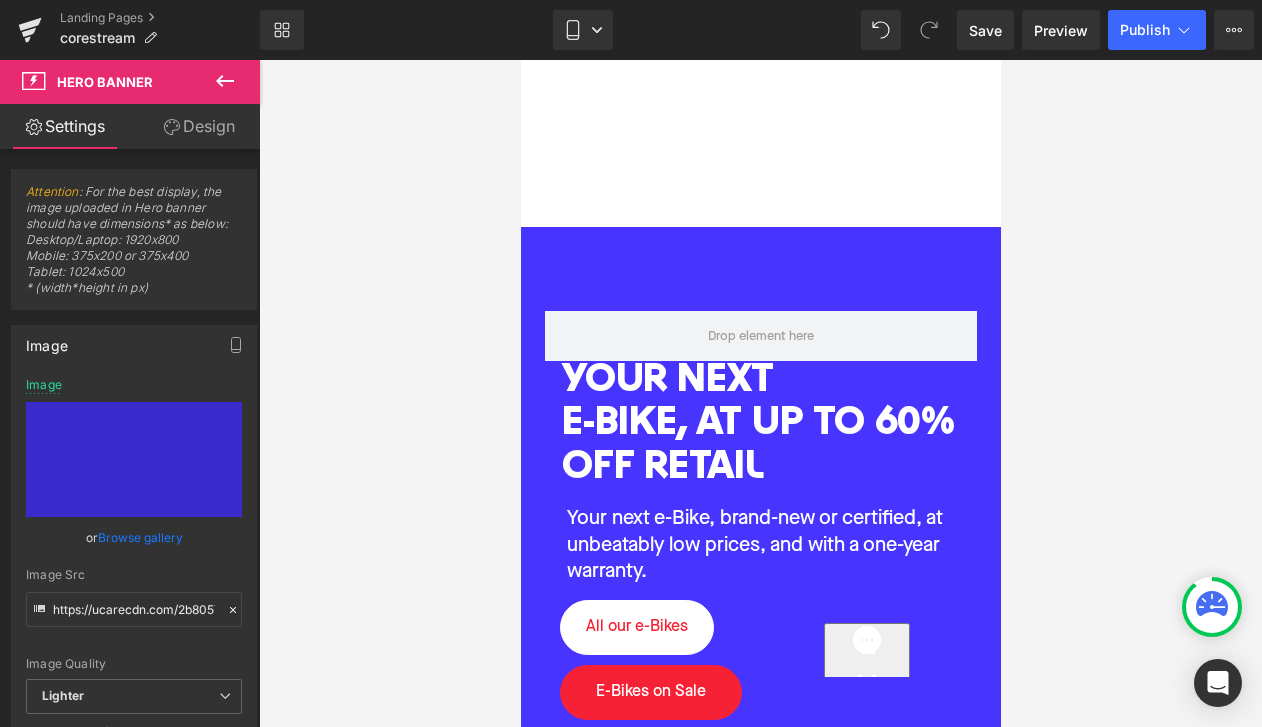 type on "https://ucarecdn.com/731349cc-ff2c-4737-a396-e96d486d81cf/-/format/auto/-/preview/3000x3000/-/quality/lighter/NYT%20-%20Banner%20Homepage%20Mobile_W770xH1330_.jpg" 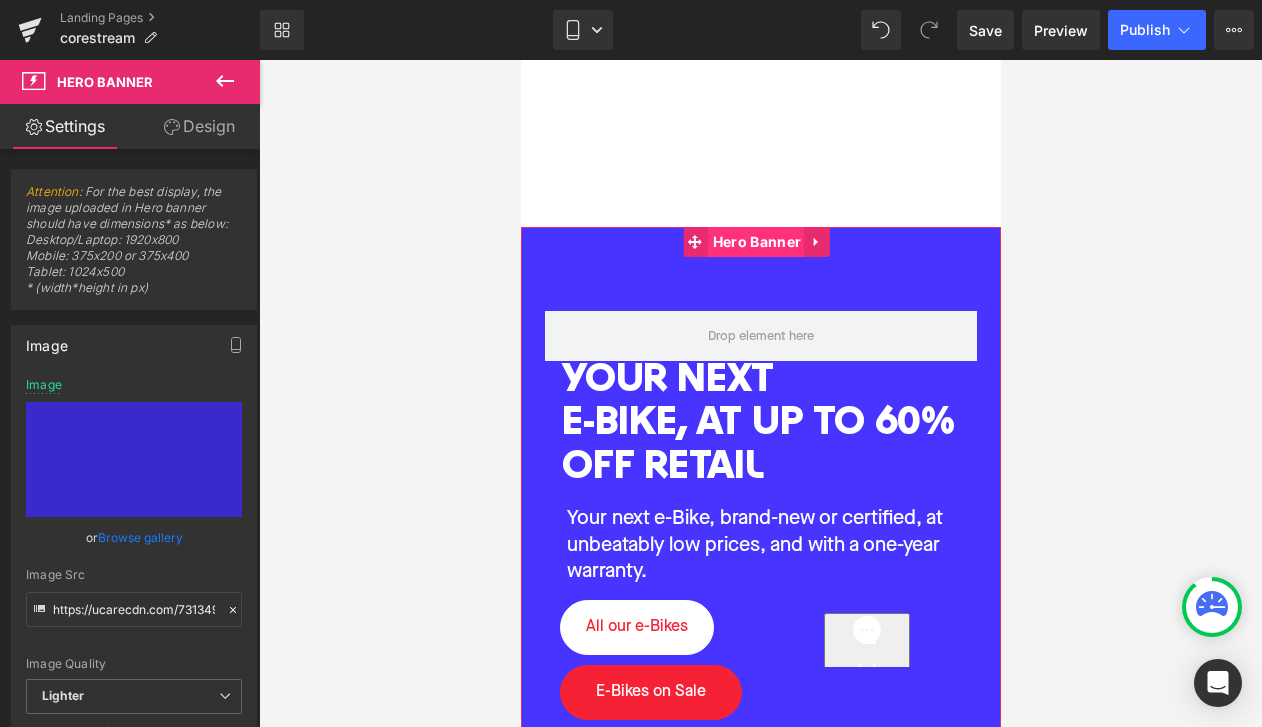 click on "Hero Banner" at bounding box center [756, 242] 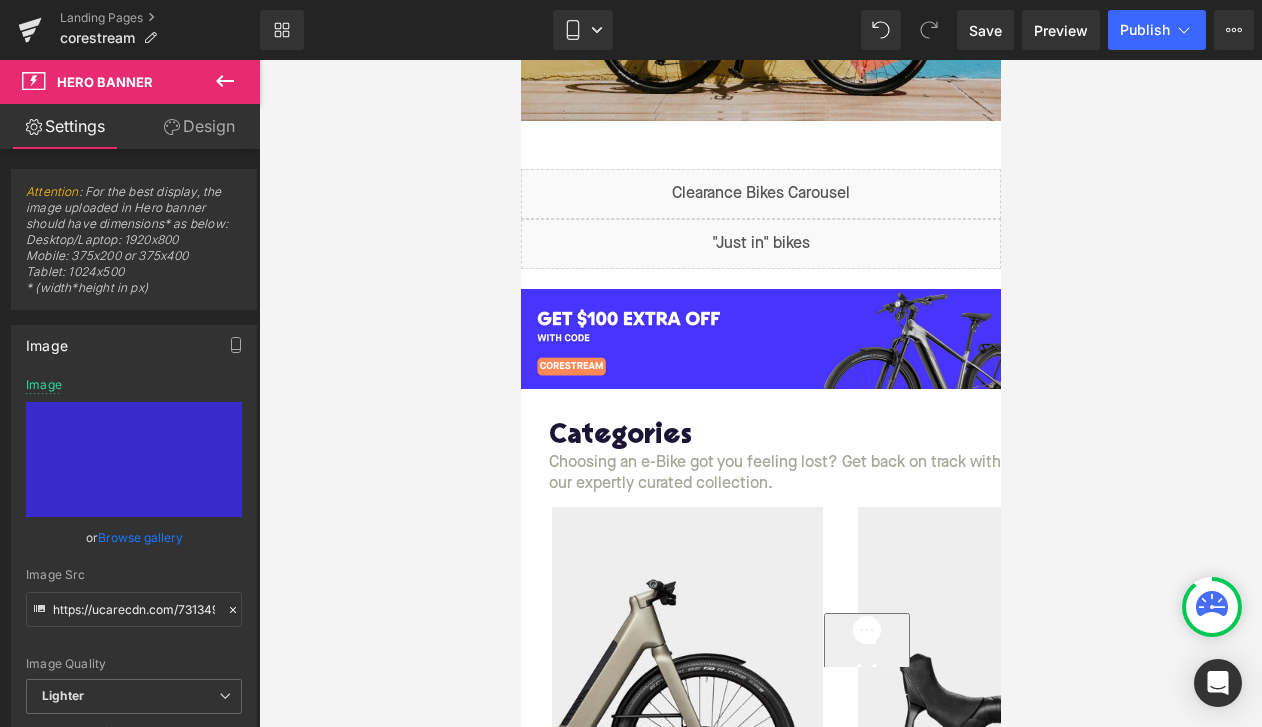 scroll, scrollTop: 928, scrollLeft: 0, axis: vertical 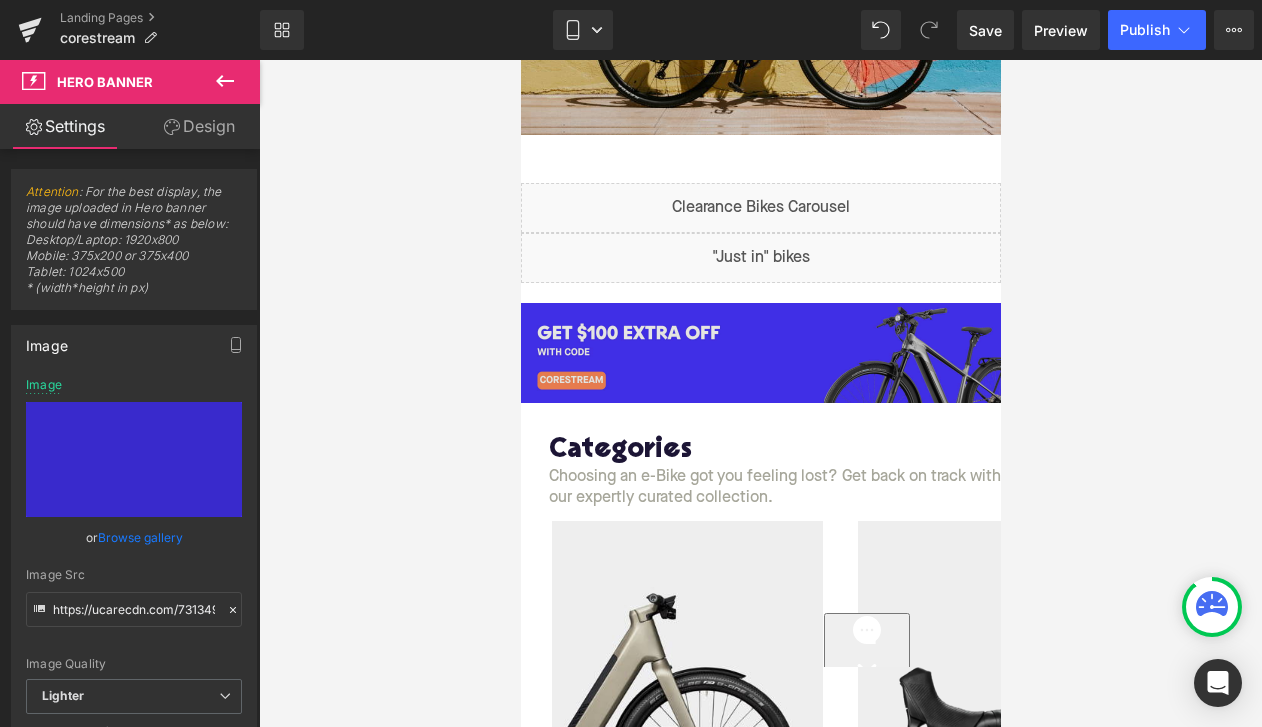 click on "Image" at bounding box center [760, 353] 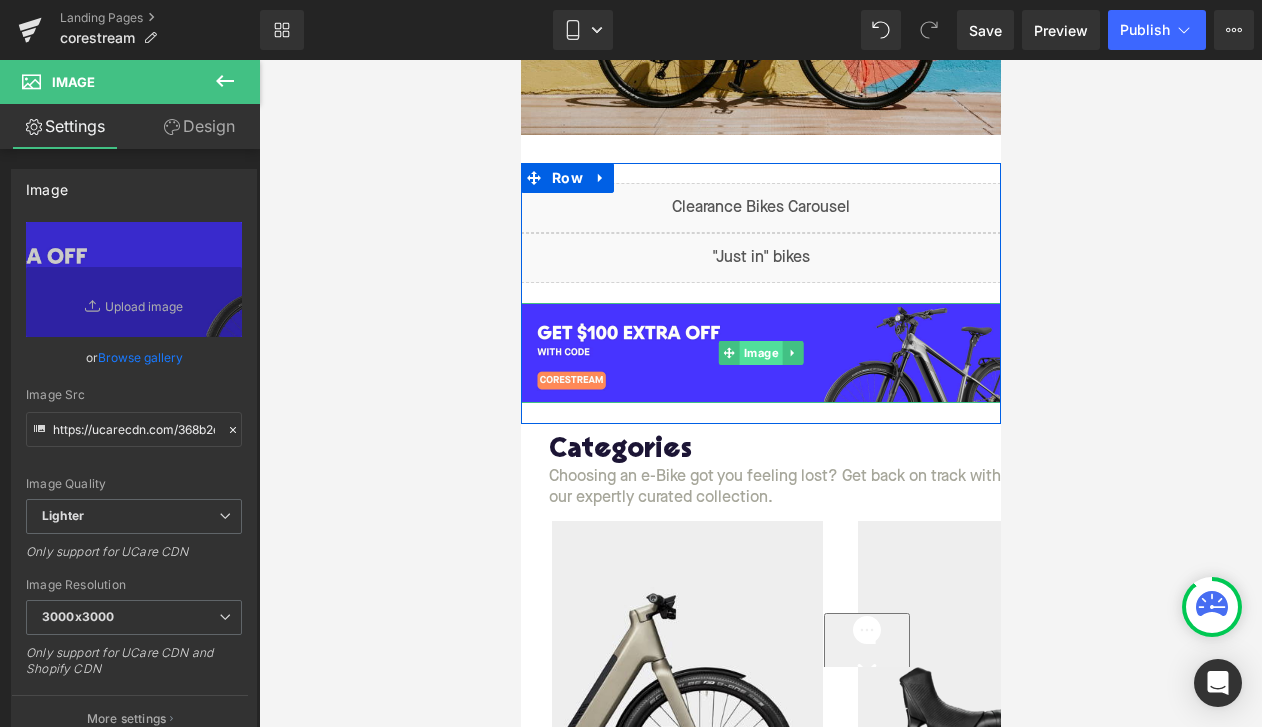 click on "Image" at bounding box center (760, 353) 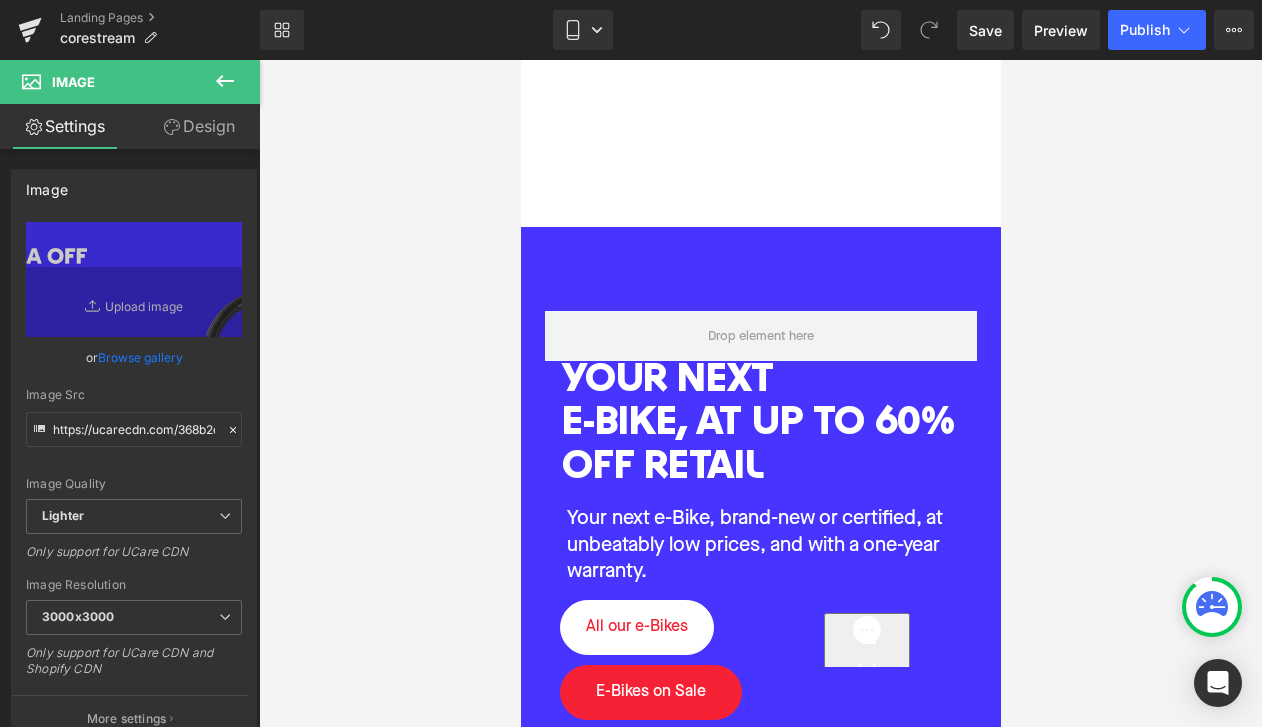 scroll, scrollTop: 0, scrollLeft: 0, axis: both 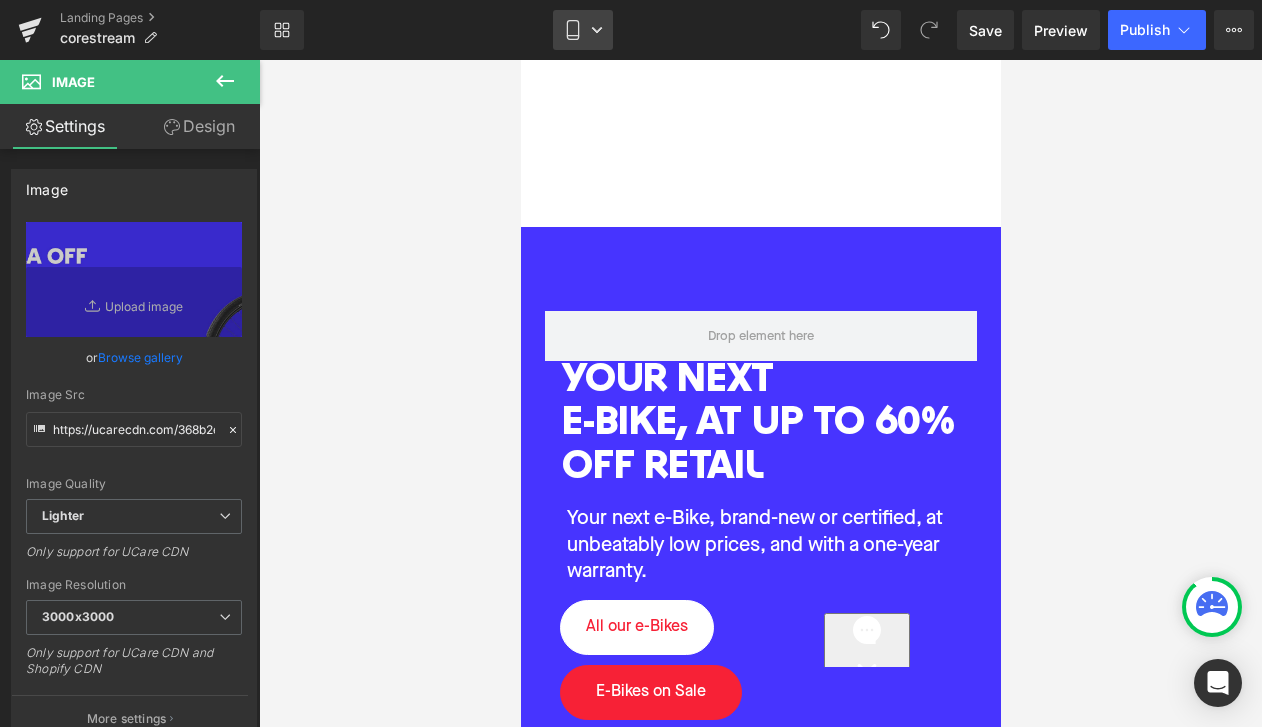 click on "Mobile" at bounding box center (583, 30) 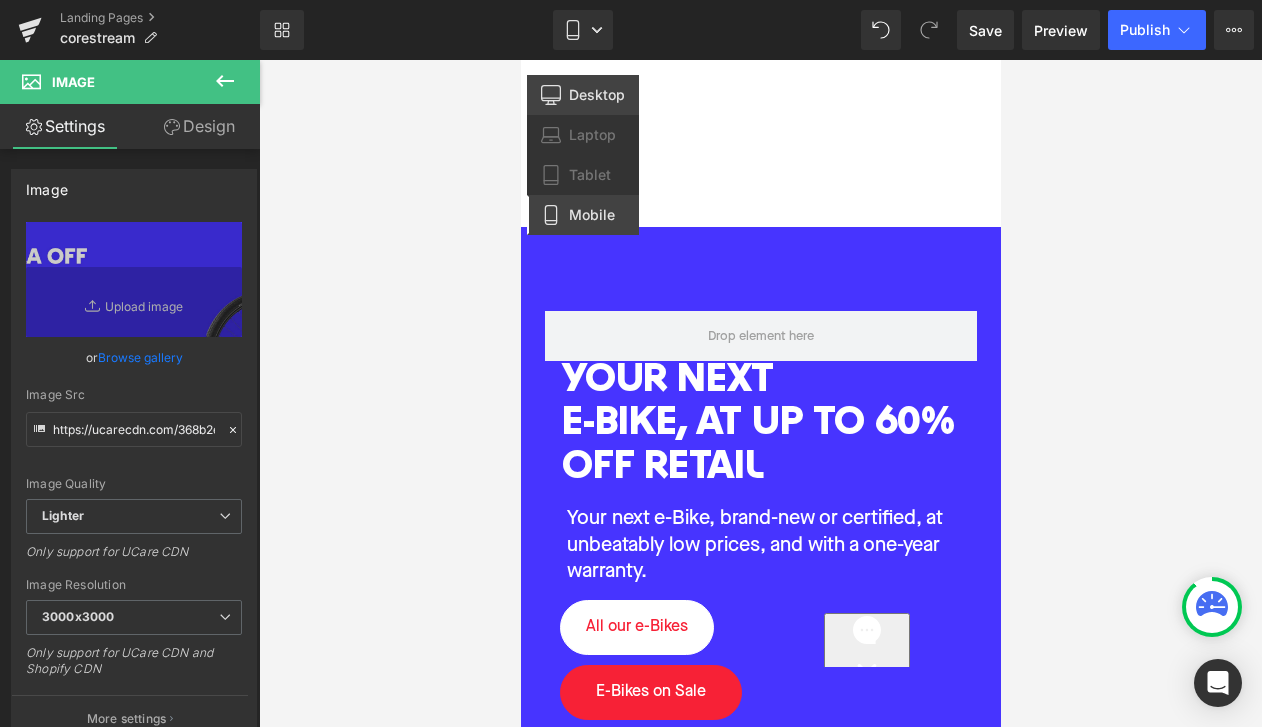 click on "Desktop" at bounding box center (597, 95) 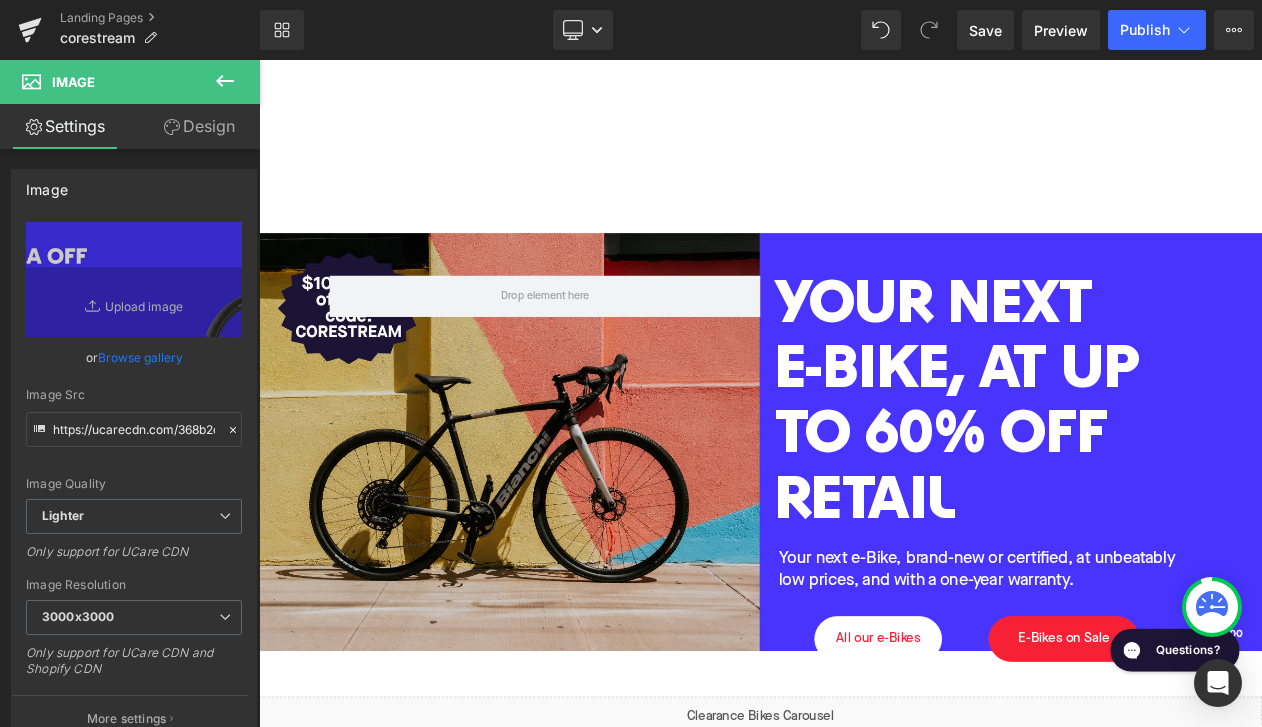 scroll, scrollTop: -3, scrollLeft: 0, axis: vertical 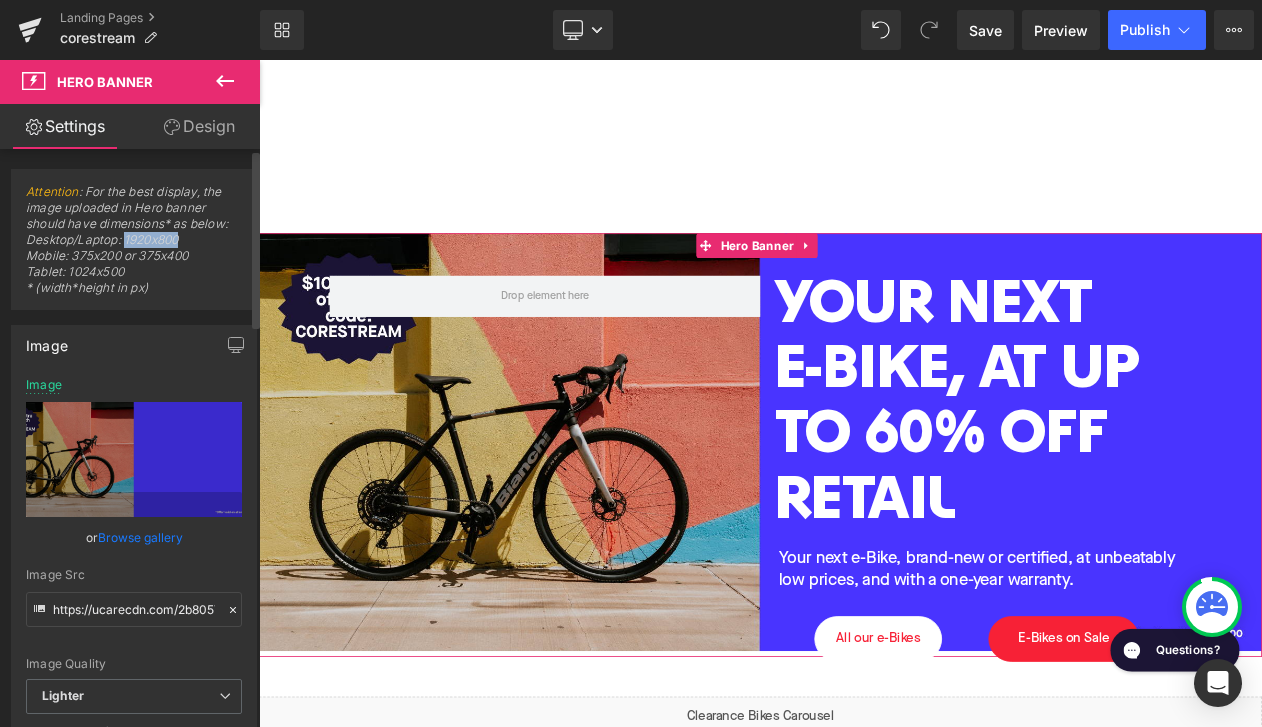 drag, startPoint x: 125, startPoint y: 240, endPoint x: 205, endPoint y: 239, distance: 80.00625 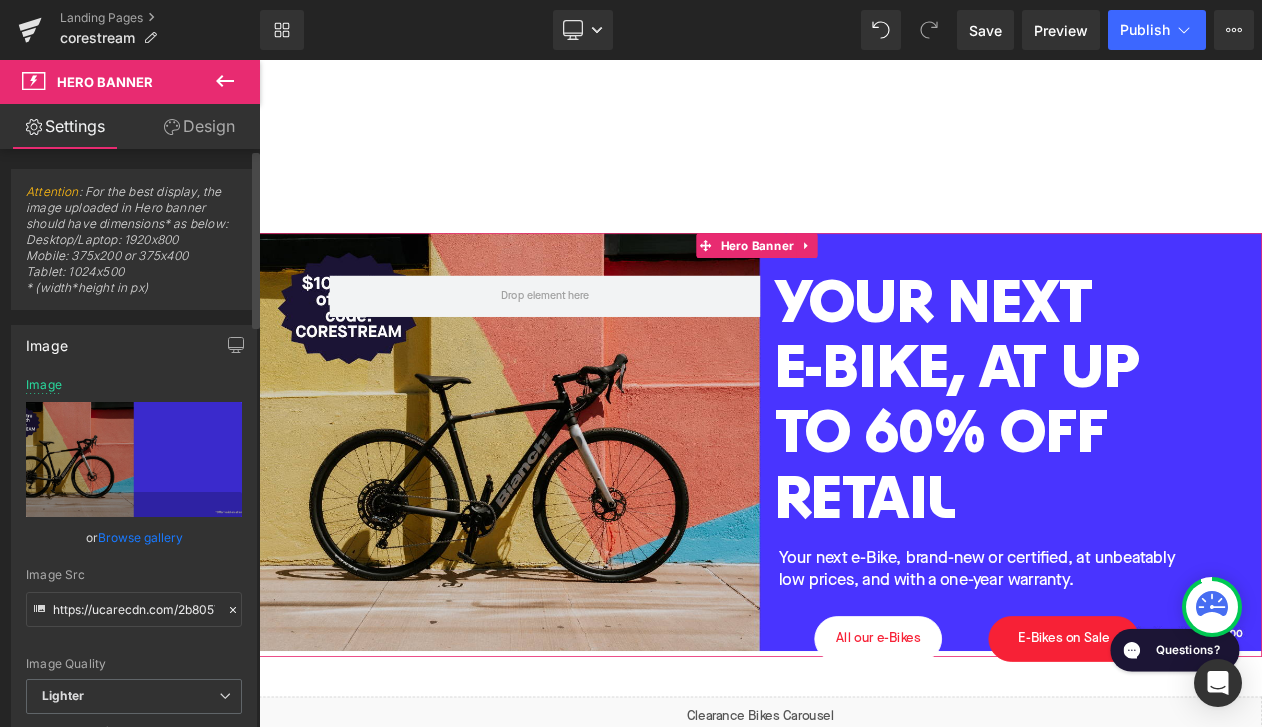 click on "Attention : For the best display, the image uploaded in Hero banner should have dimensions* as below: Desktop/Laptop: 1920x800 Mobile: 375x200 or 375x400 Tablet: 1024x500 * (width*height in px)" at bounding box center (134, 246) 